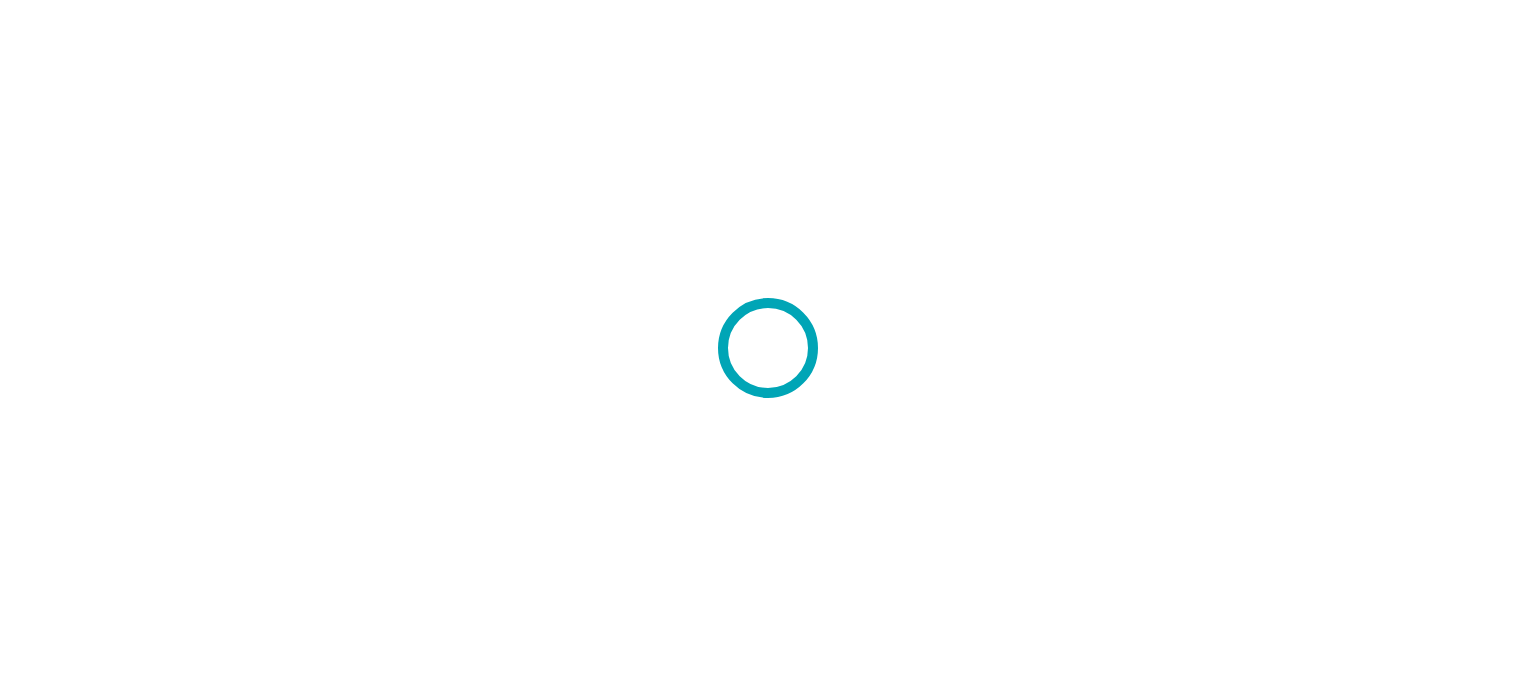 scroll, scrollTop: 0, scrollLeft: 0, axis: both 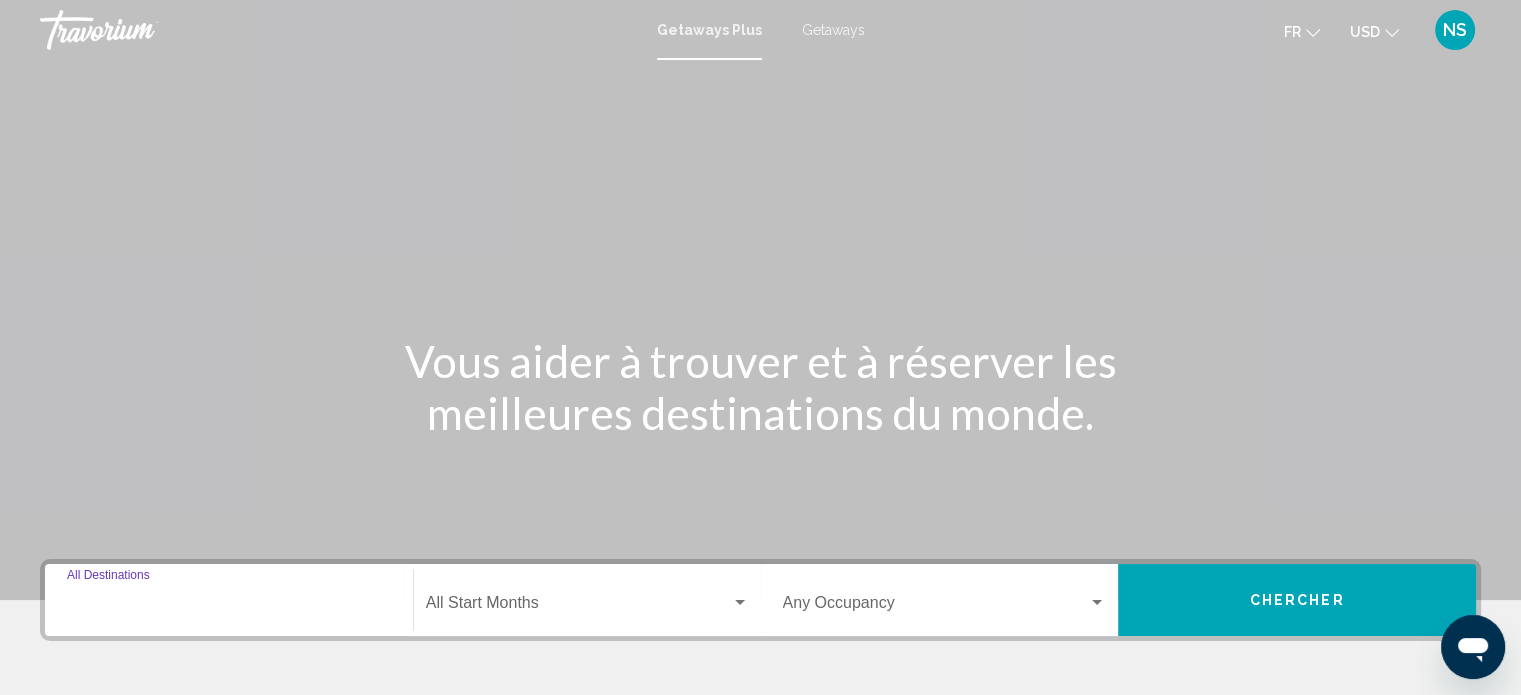 click on "Destination All Destinations" at bounding box center [229, 607] 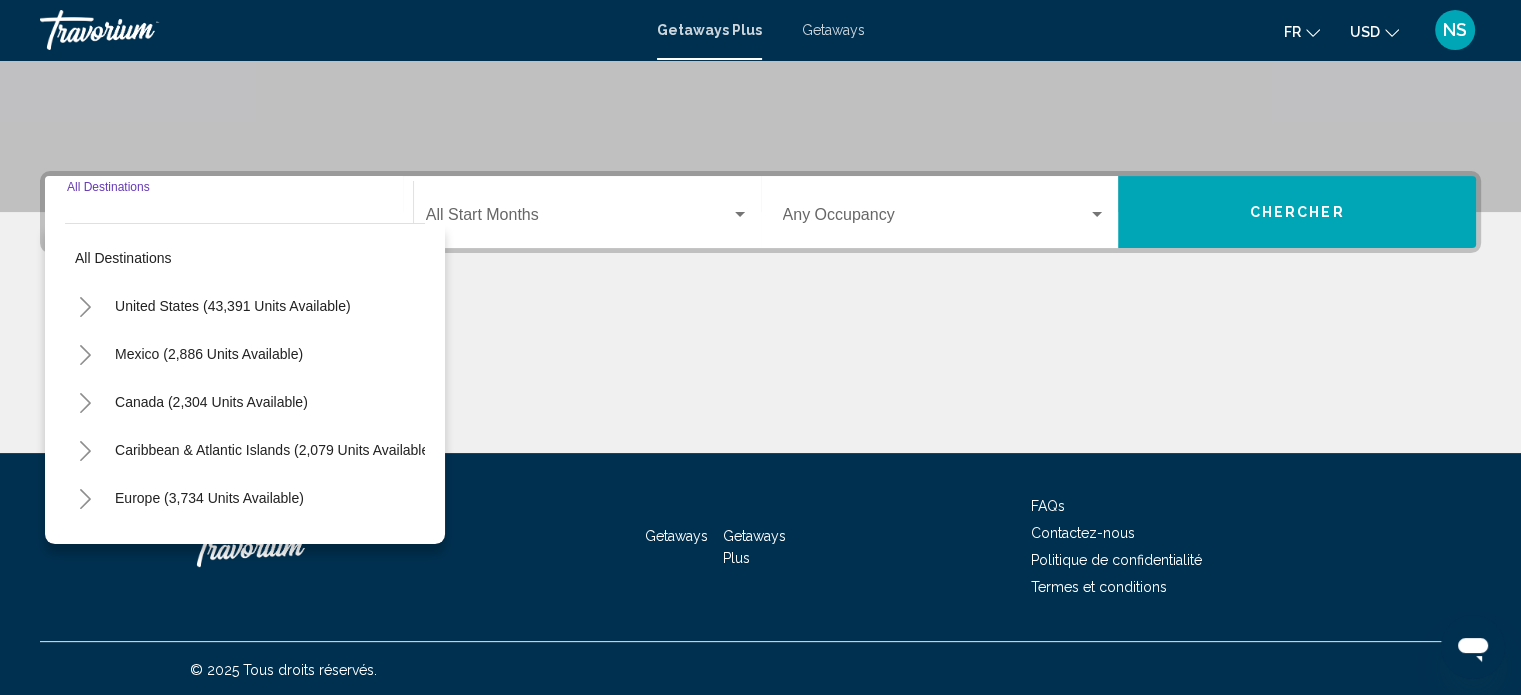 scroll, scrollTop: 390, scrollLeft: 0, axis: vertical 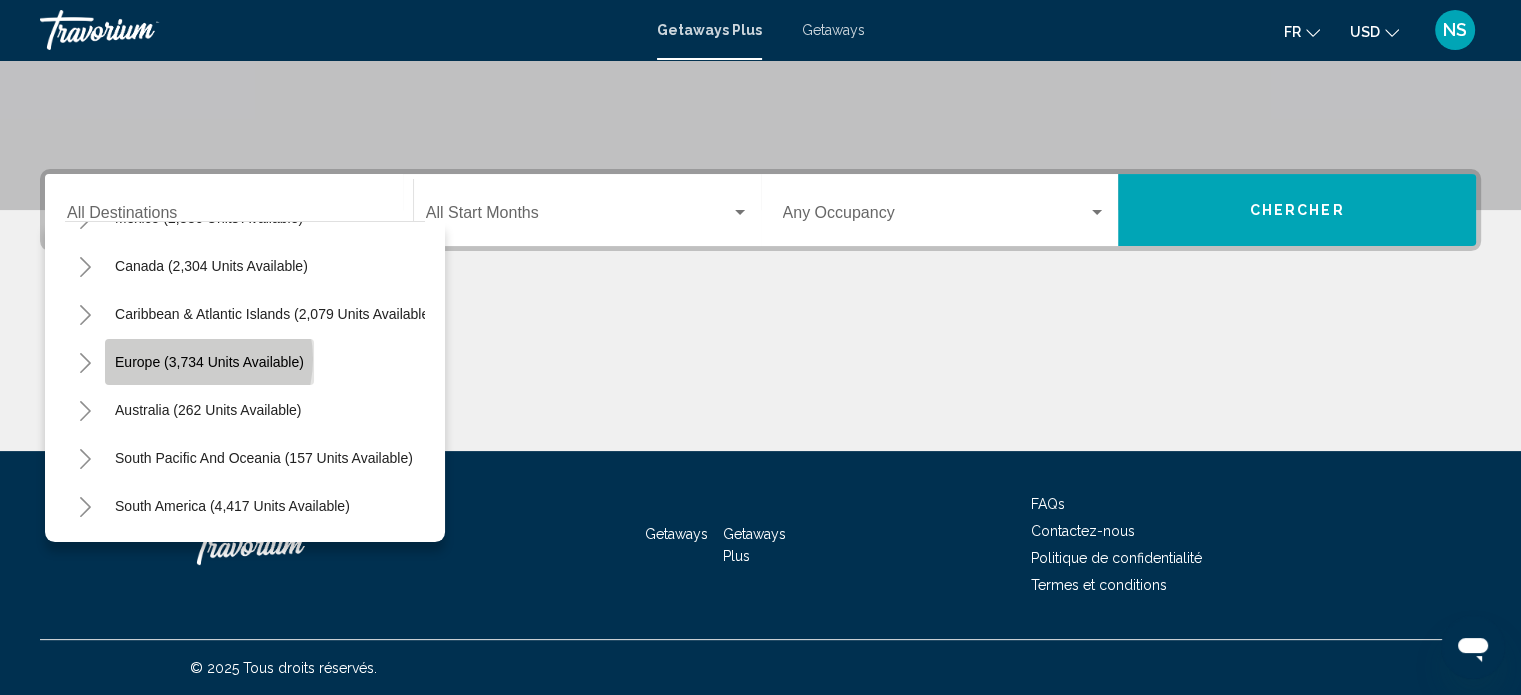 click on "Europe (3,734 units available)" 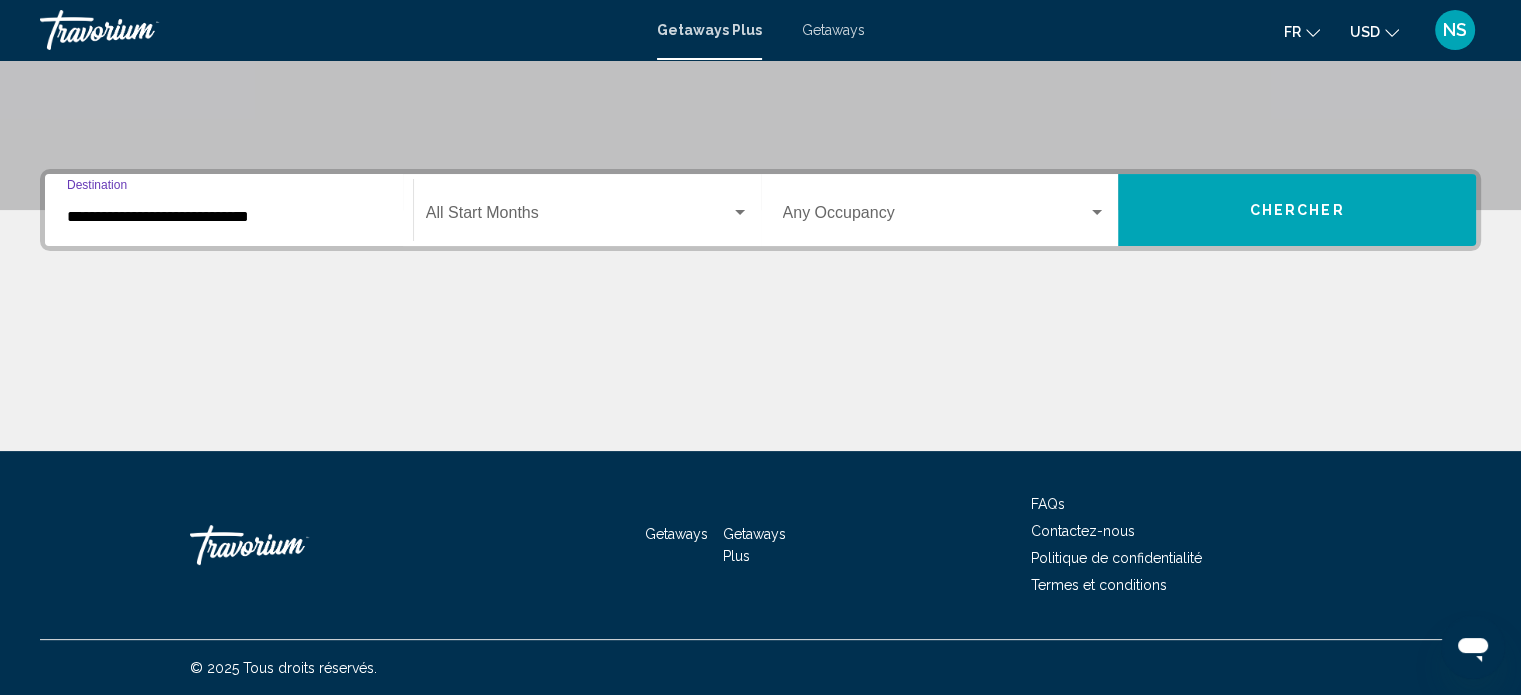 click on "Start Month All Start Months" 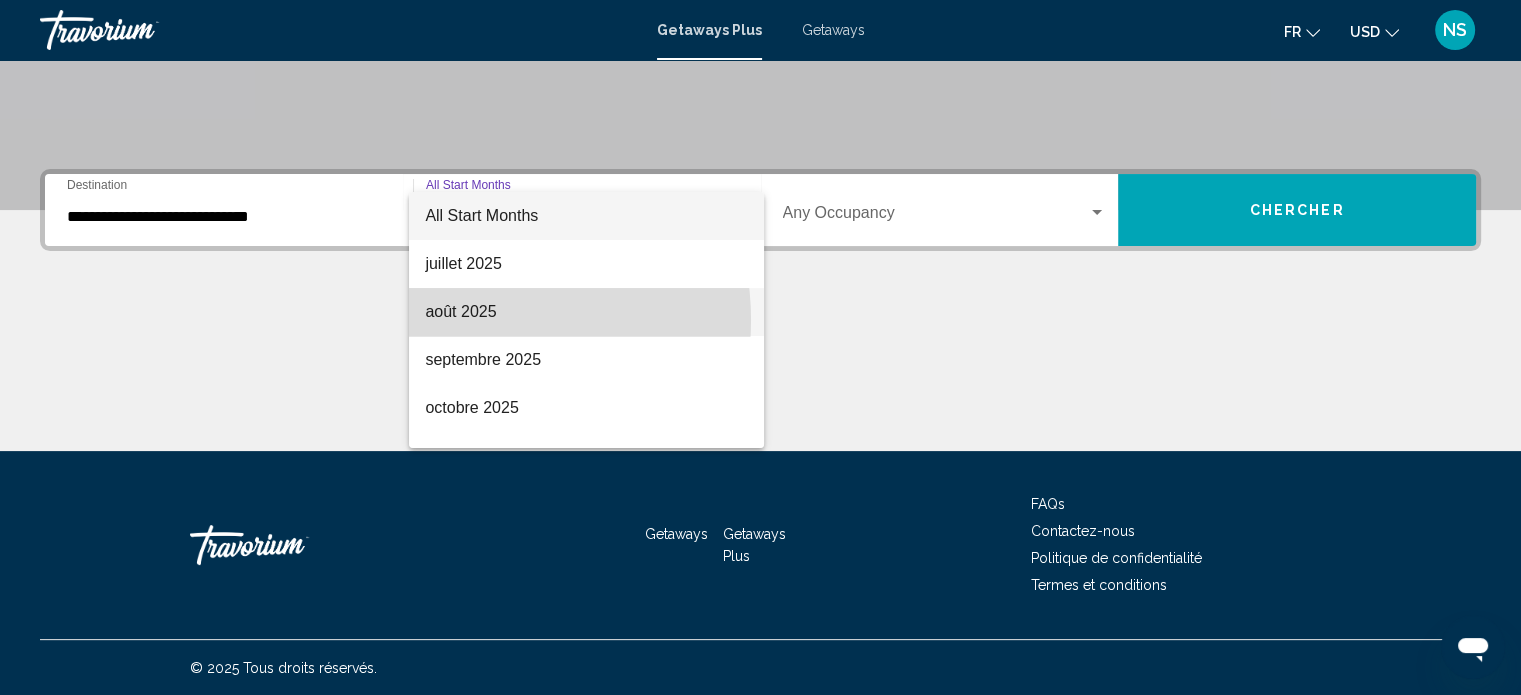 click on "août 2025" at bounding box center (586, 312) 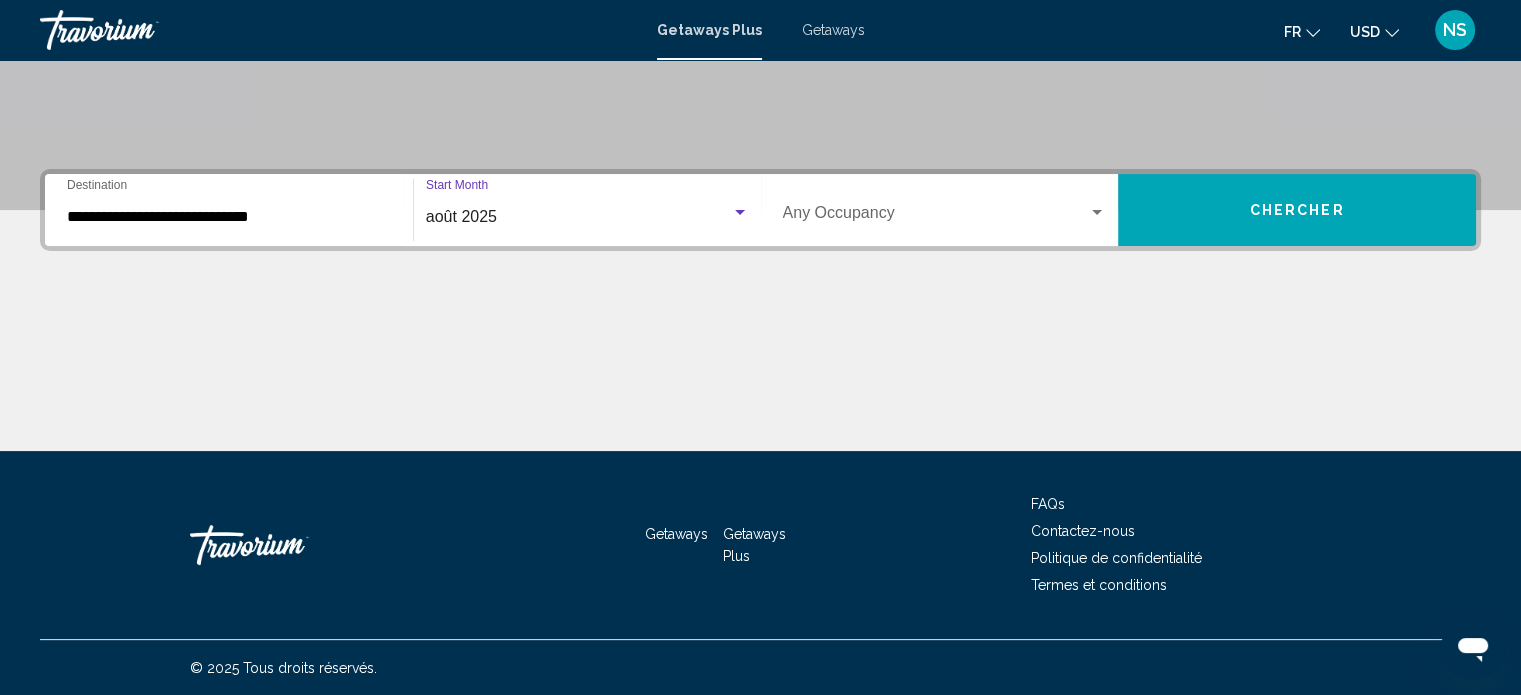 click at bounding box center (936, 217) 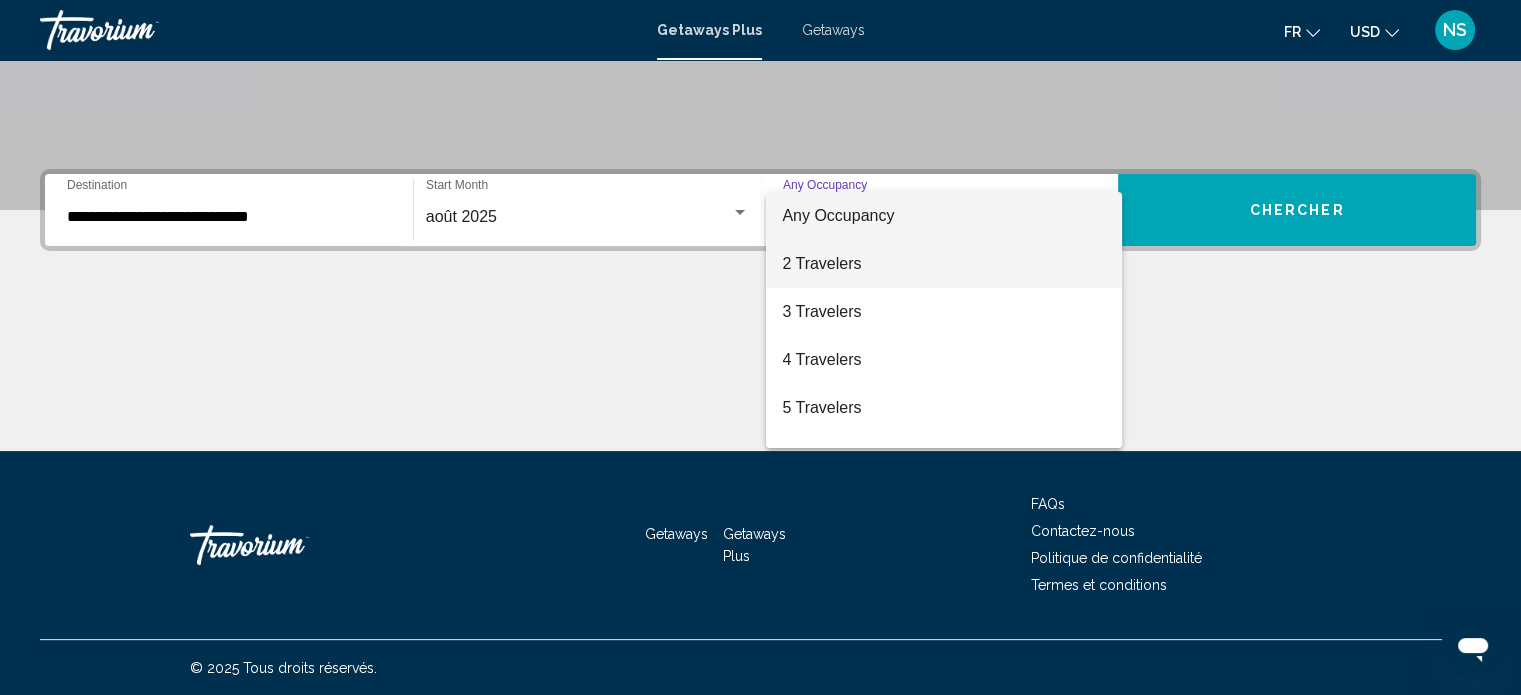 click on "2 Travelers" at bounding box center (944, 264) 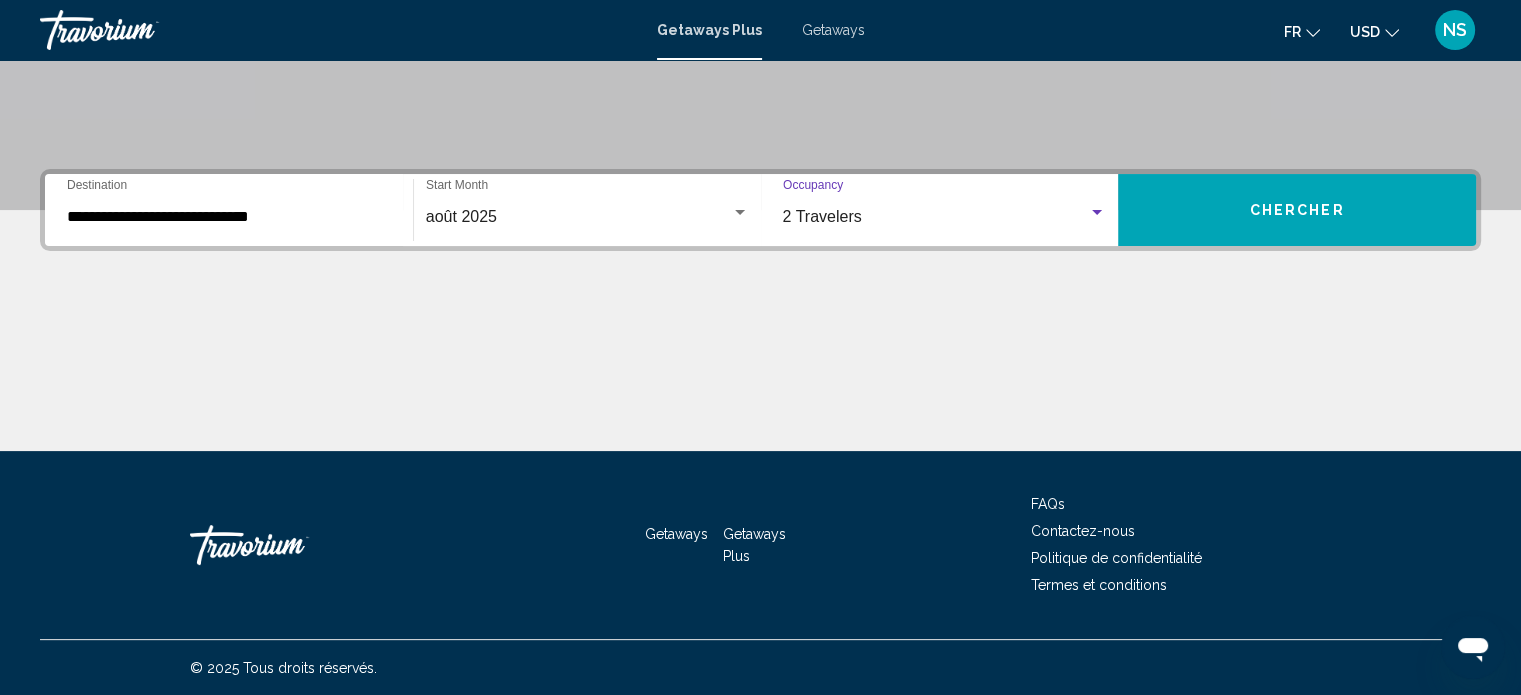 click on "**********" at bounding box center [760, 310] 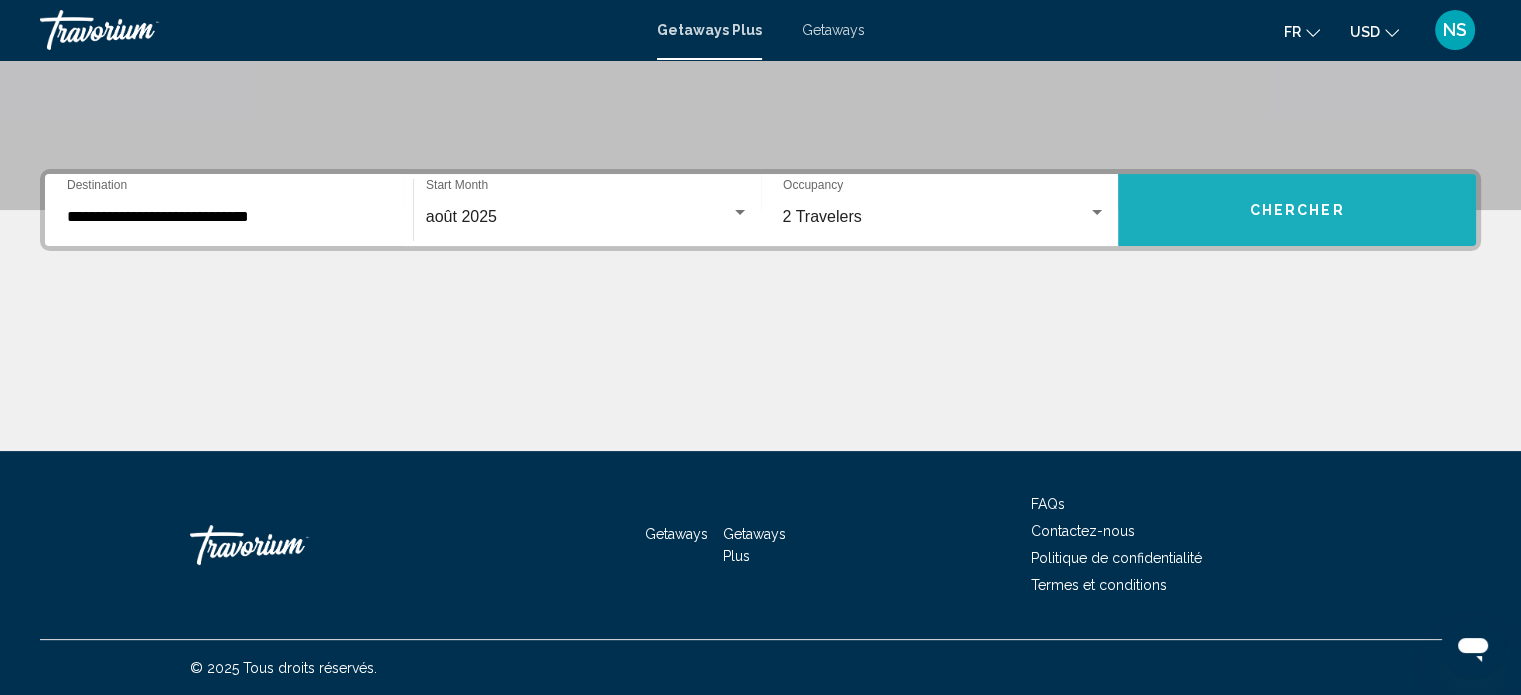 click on "Chercher" at bounding box center (1297, 210) 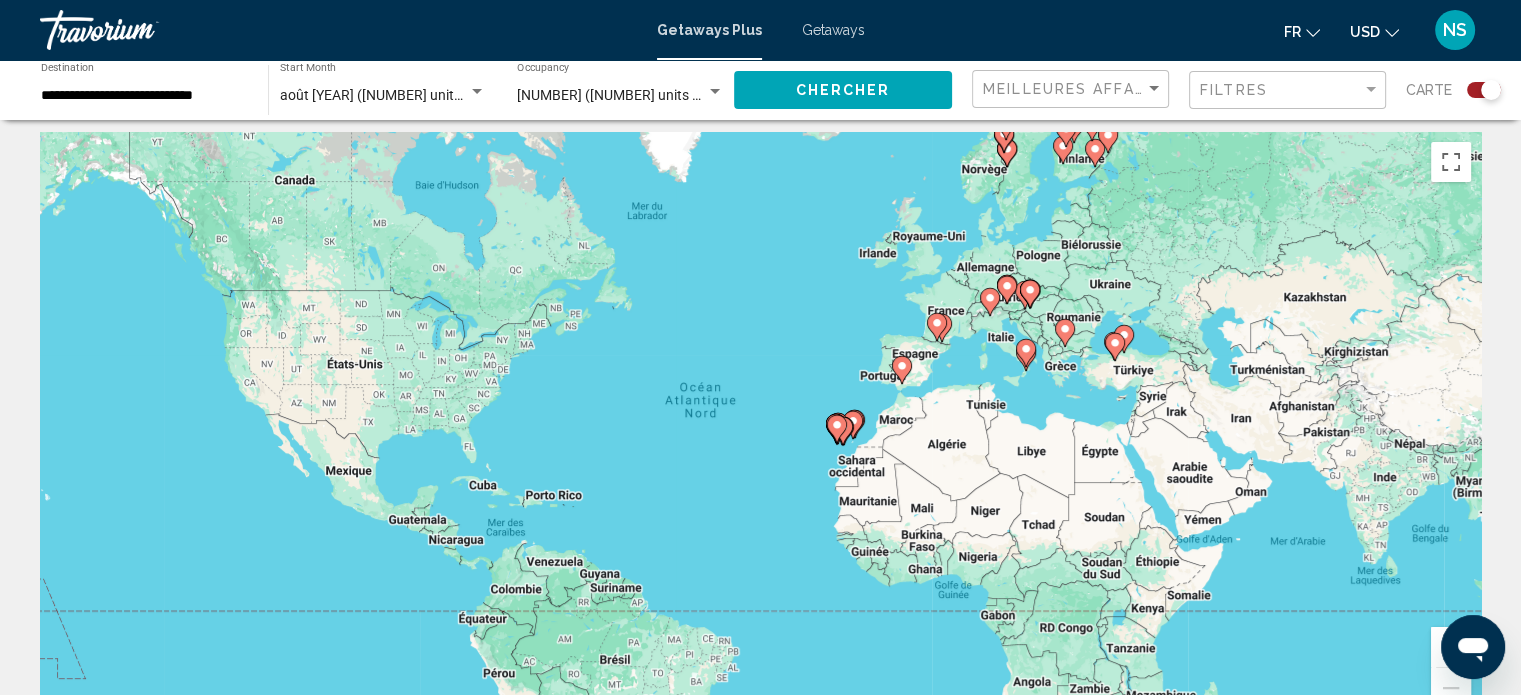 scroll, scrollTop: 7, scrollLeft: 0, axis: vertical 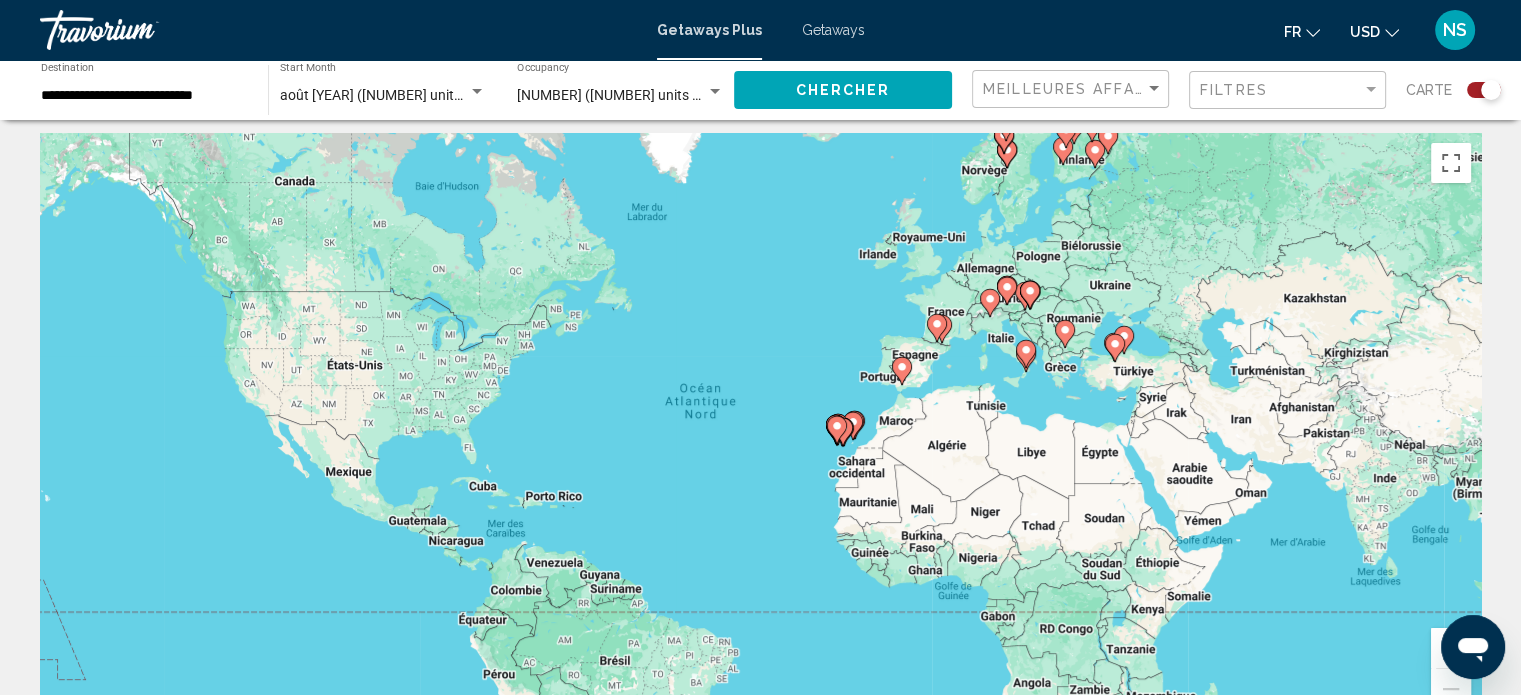 click 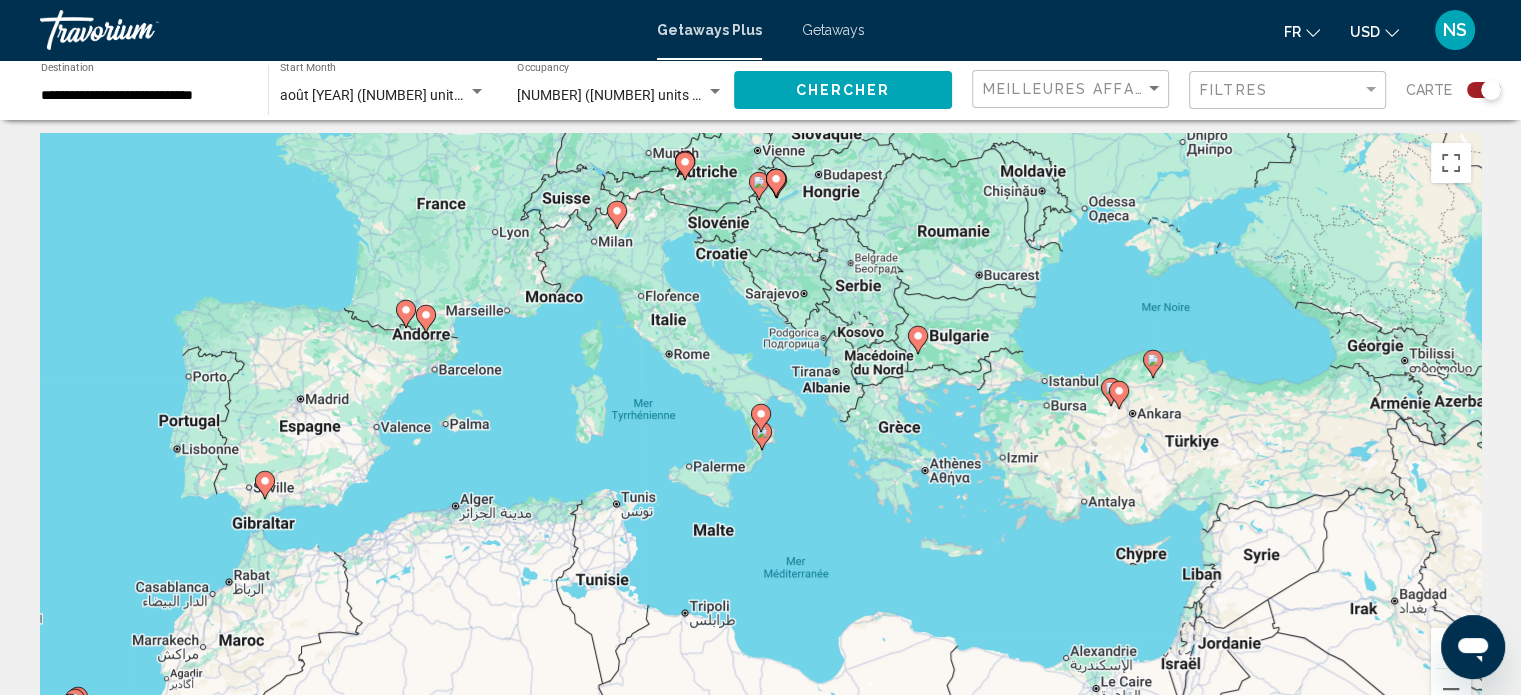 click 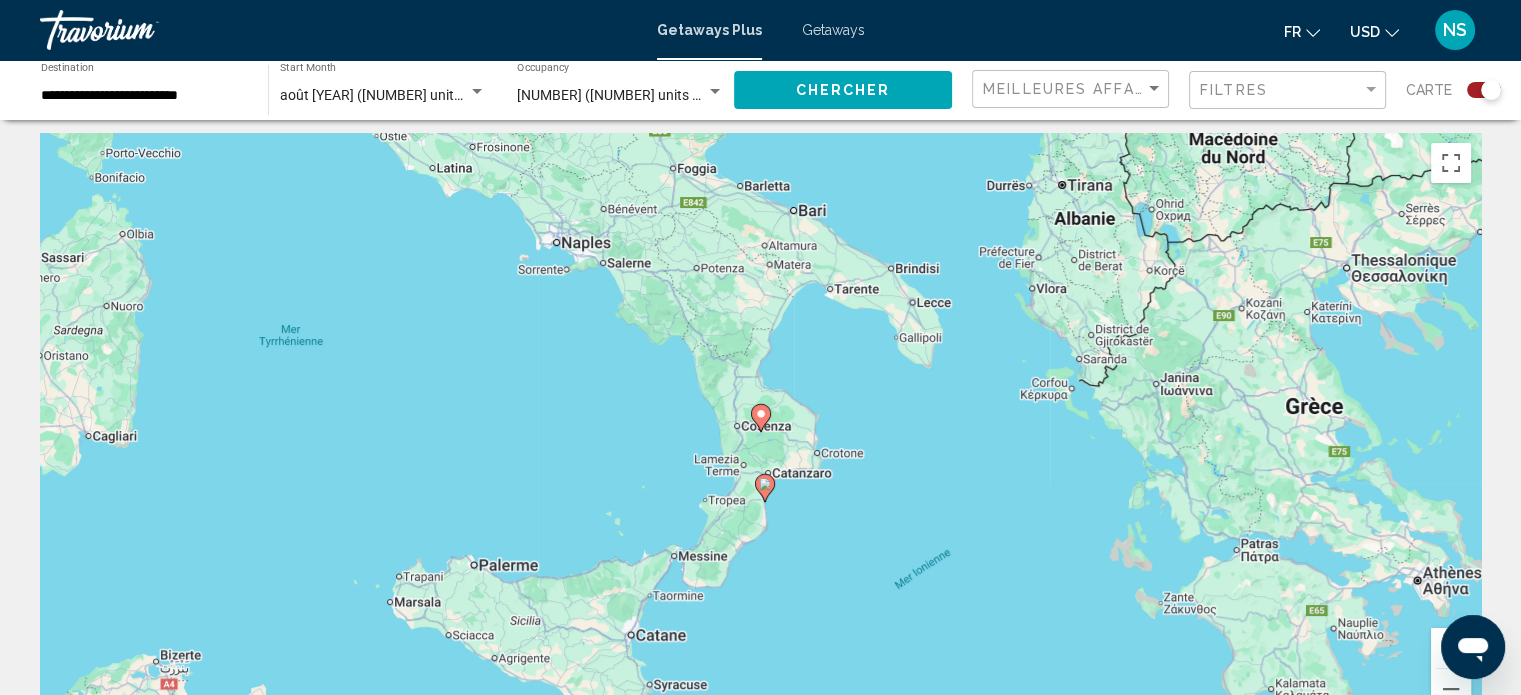 click 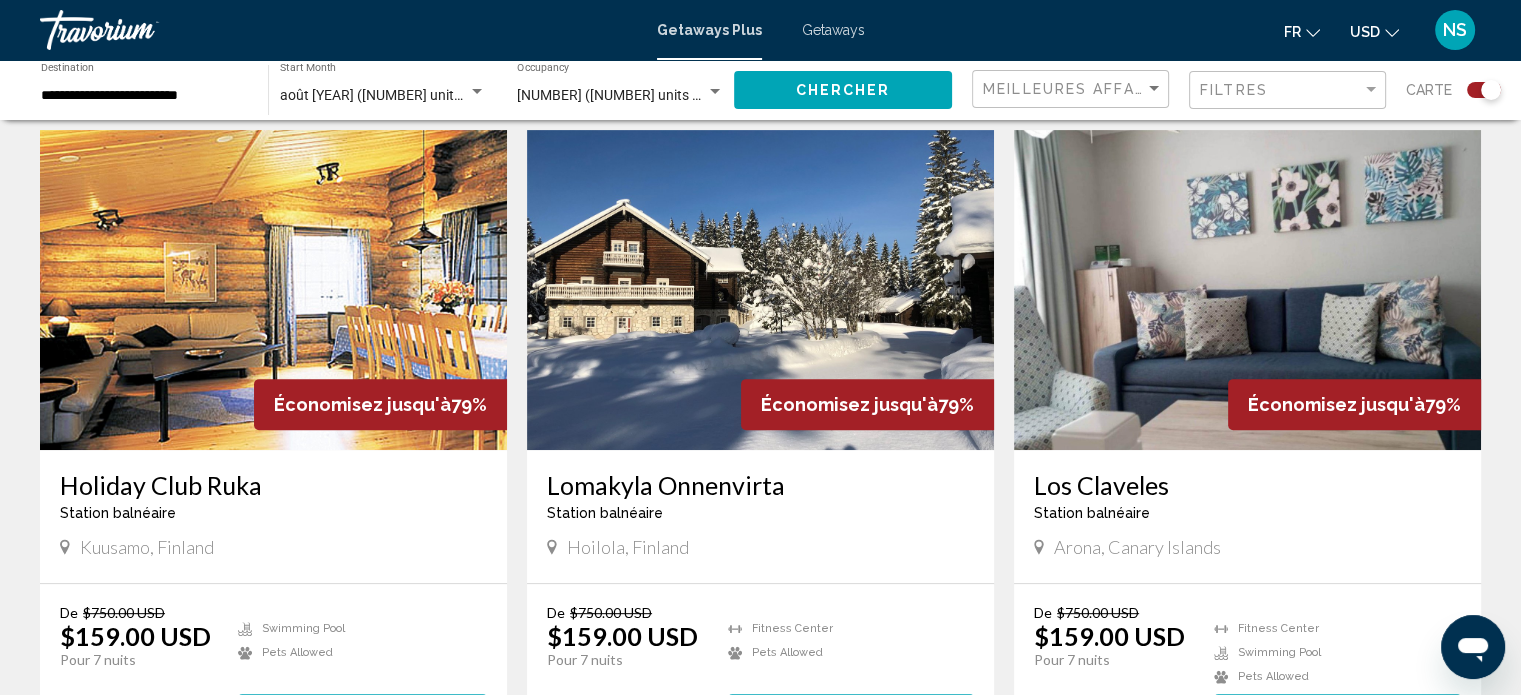 scroll, scrollTop: 692, scrollLeft: 0, axis: vertical 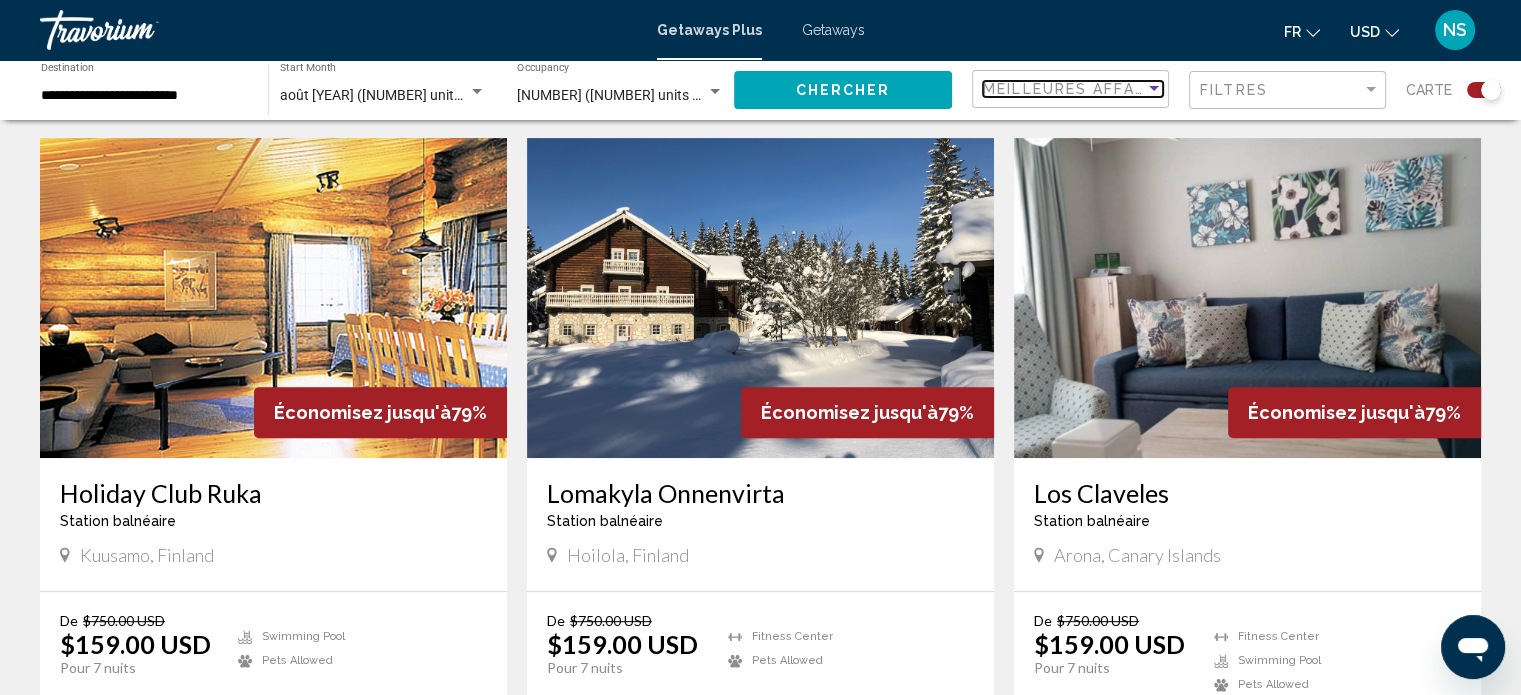 click at bounding box center [1154, 89] 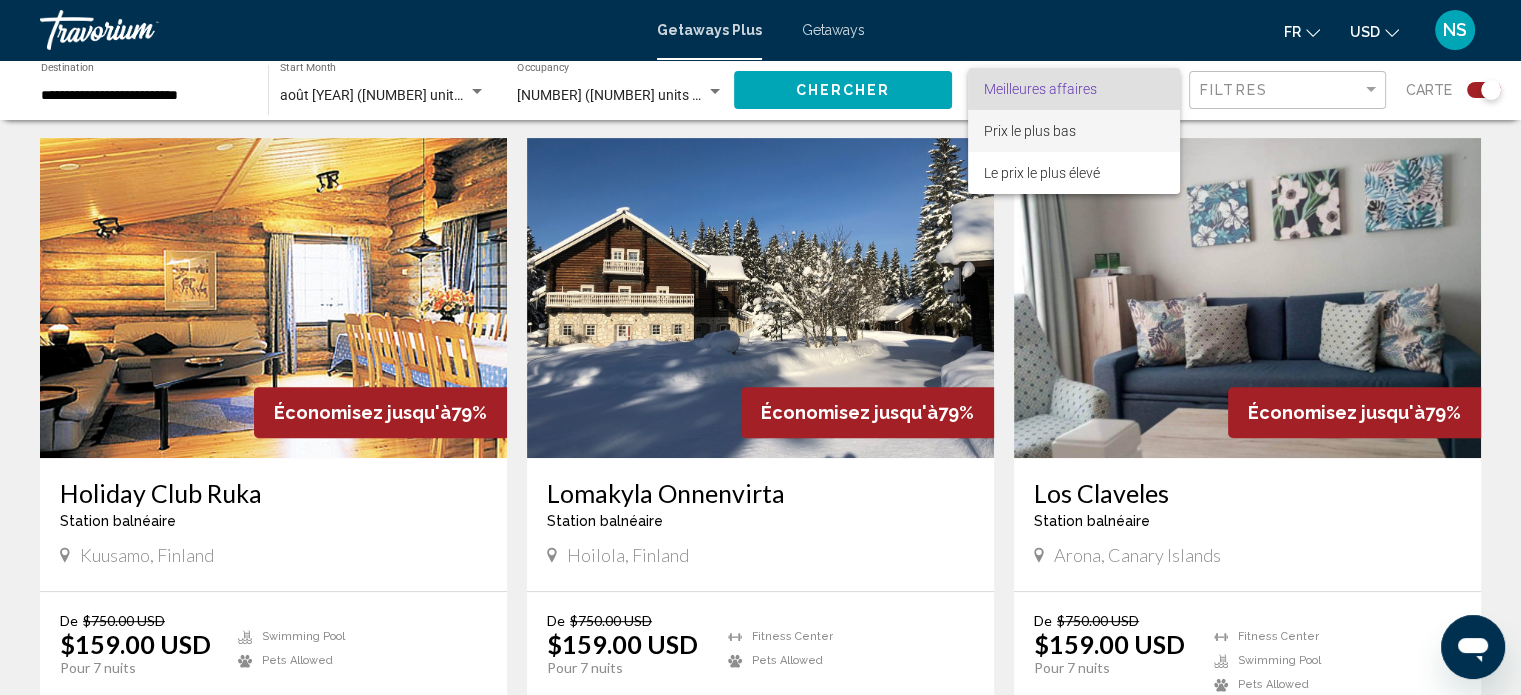 click on "Prix ​​le plus bas" at bounding box center [1074, 131] 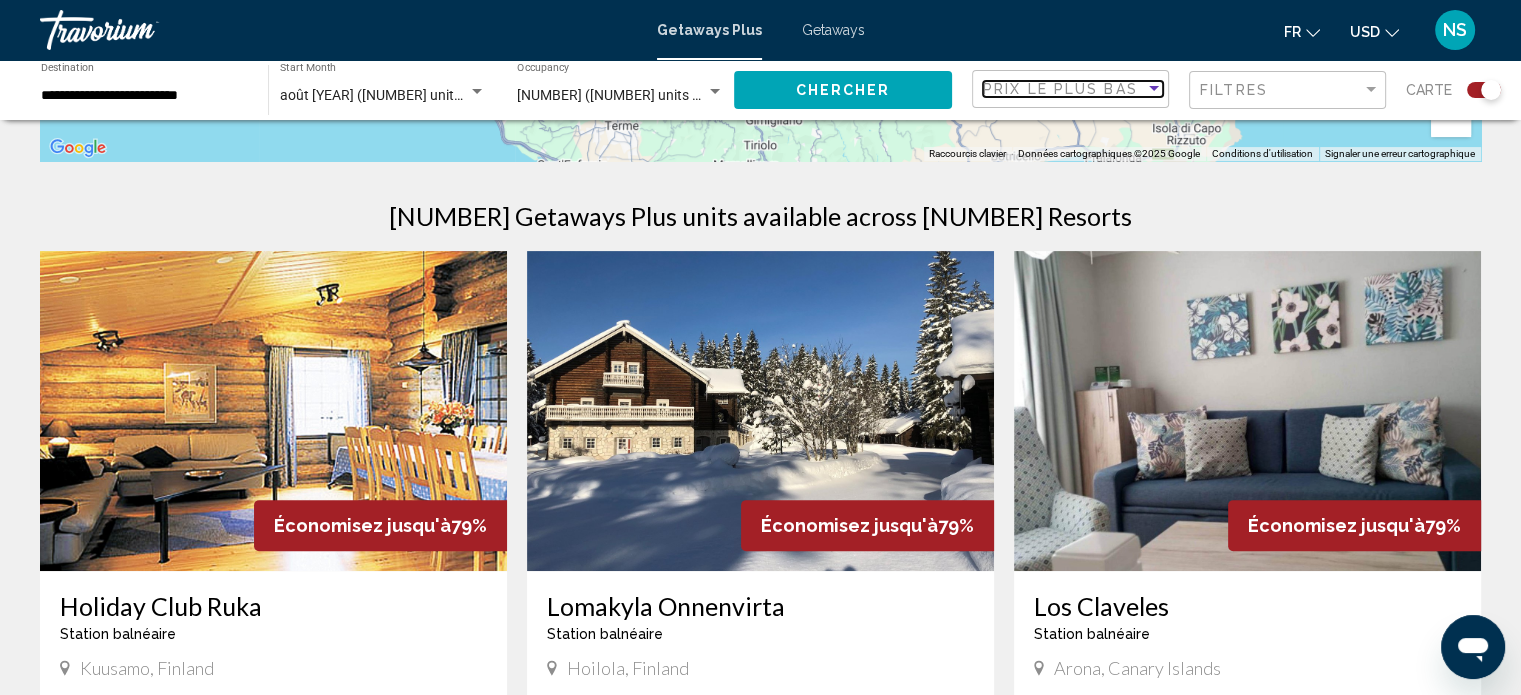 scroll, scrollTop: 576, scrollLeft: 0, axis: vertical 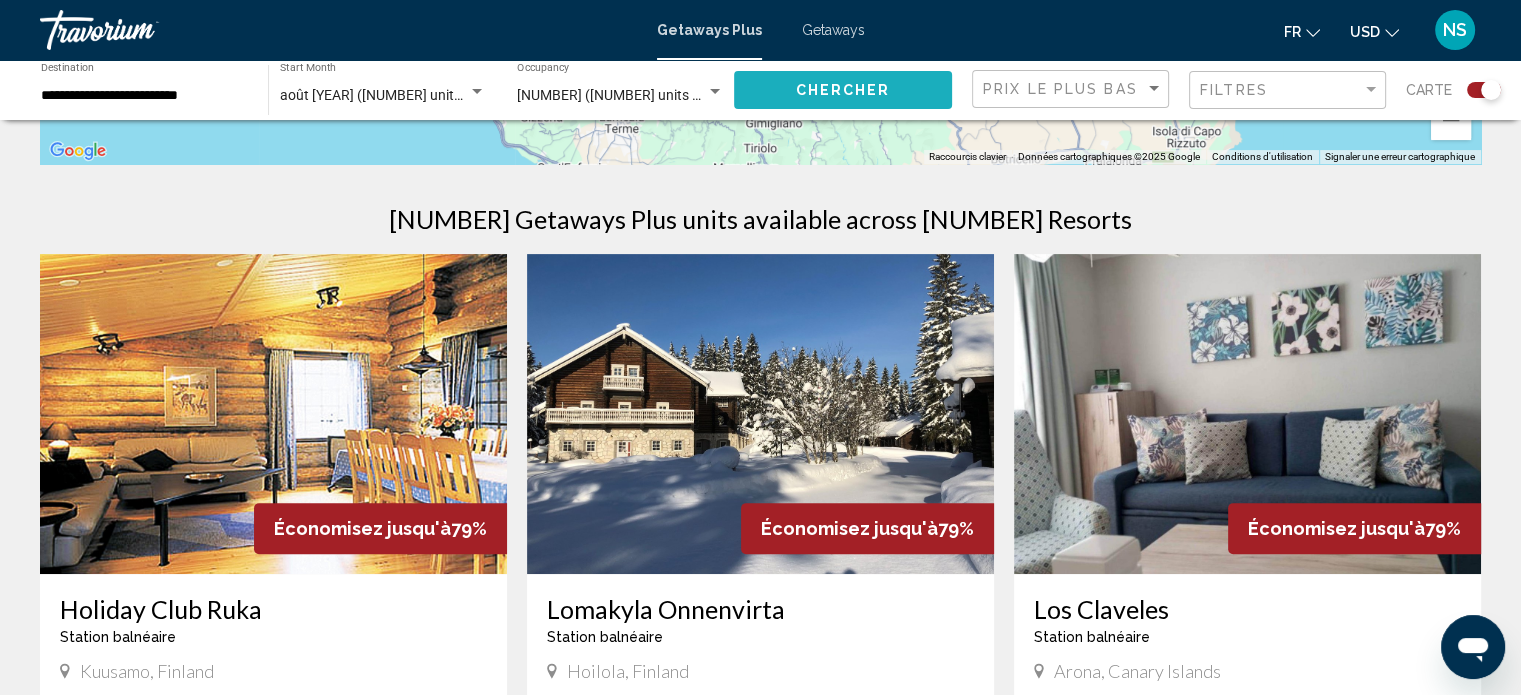 click on "Chercher" 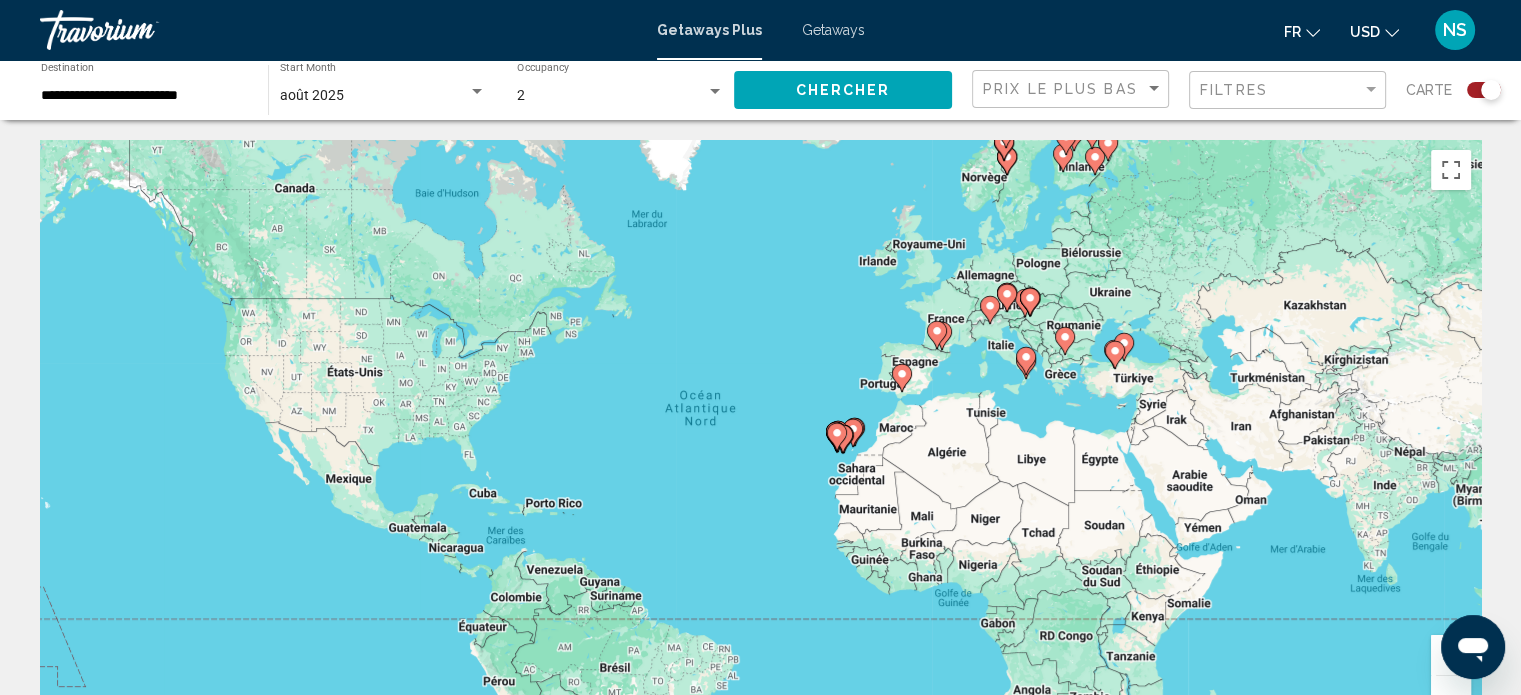 scroll, scrollTop: 44, scrollLeft: 0, axis: vertical 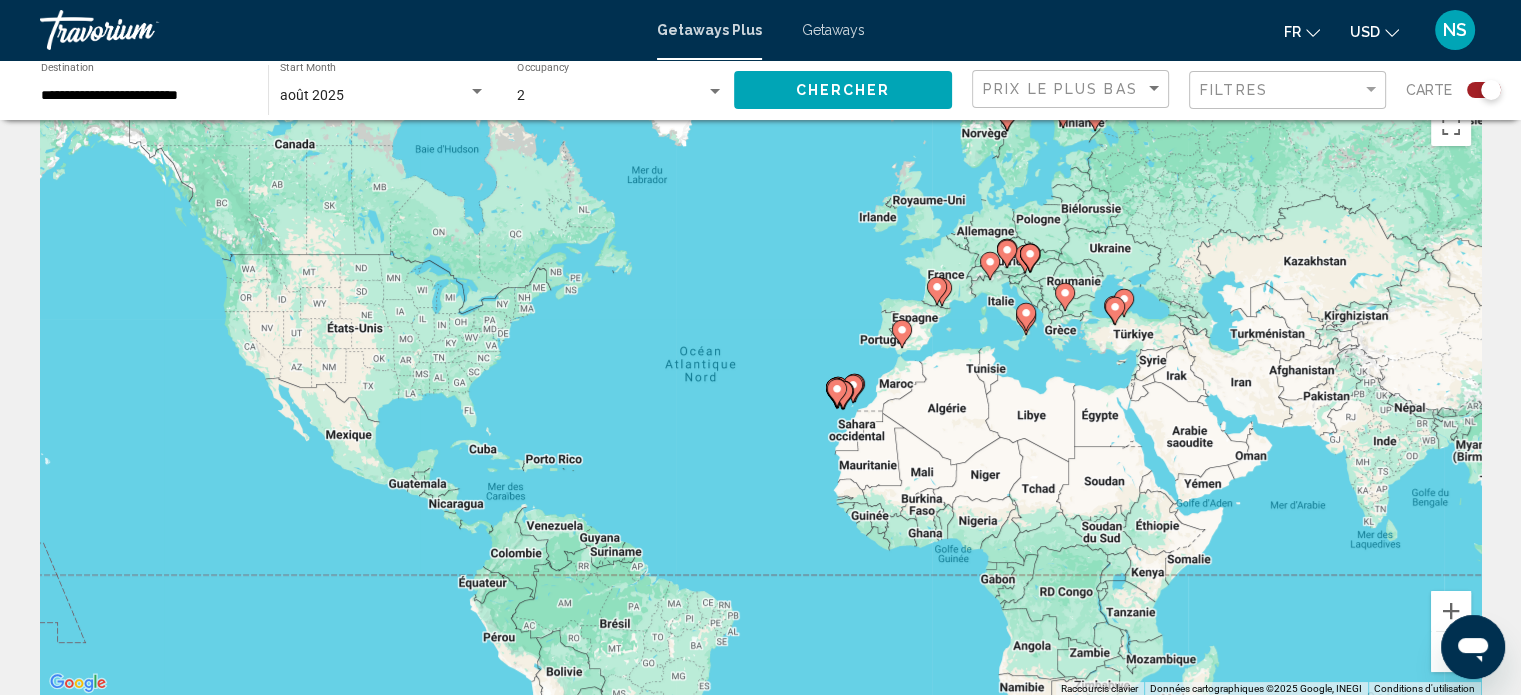 click 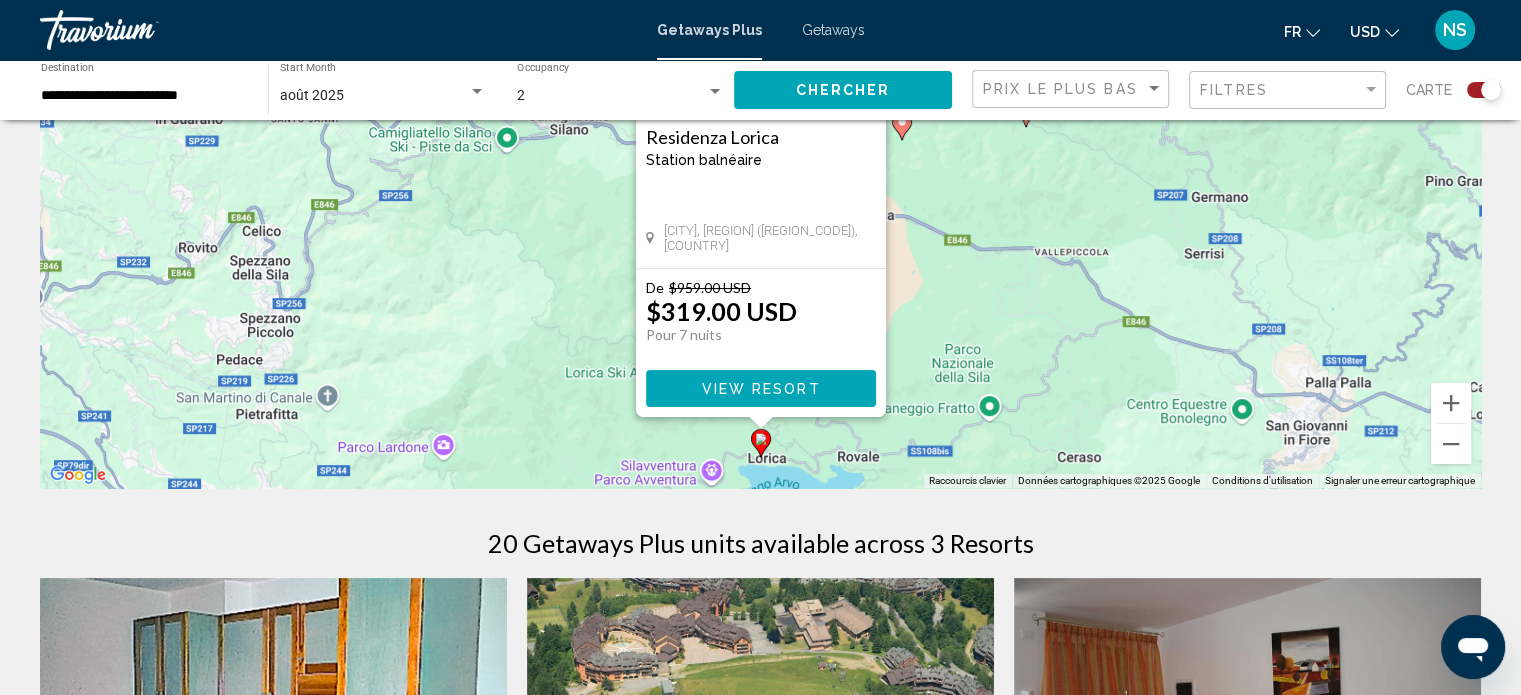 scroll, scrollTop: 255, scrollLeft: 0, axis: vertical 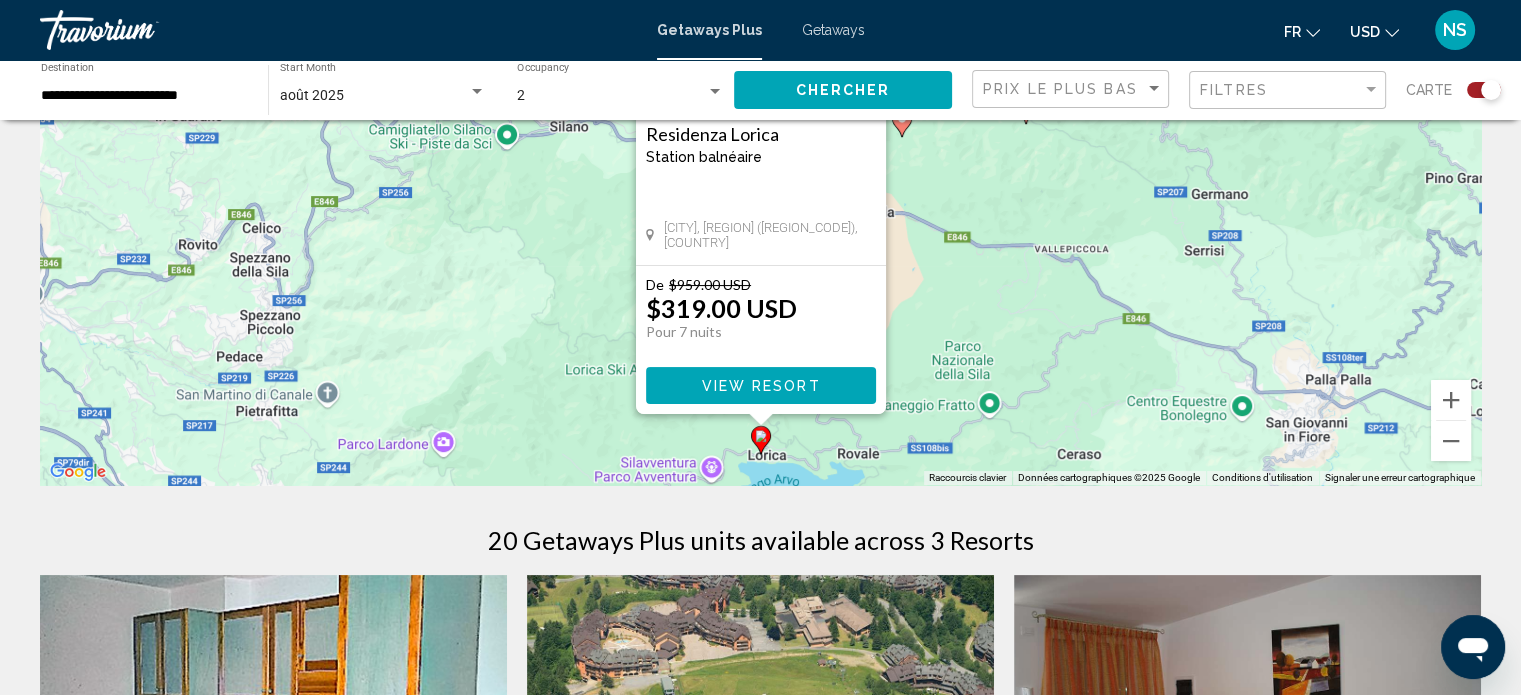click 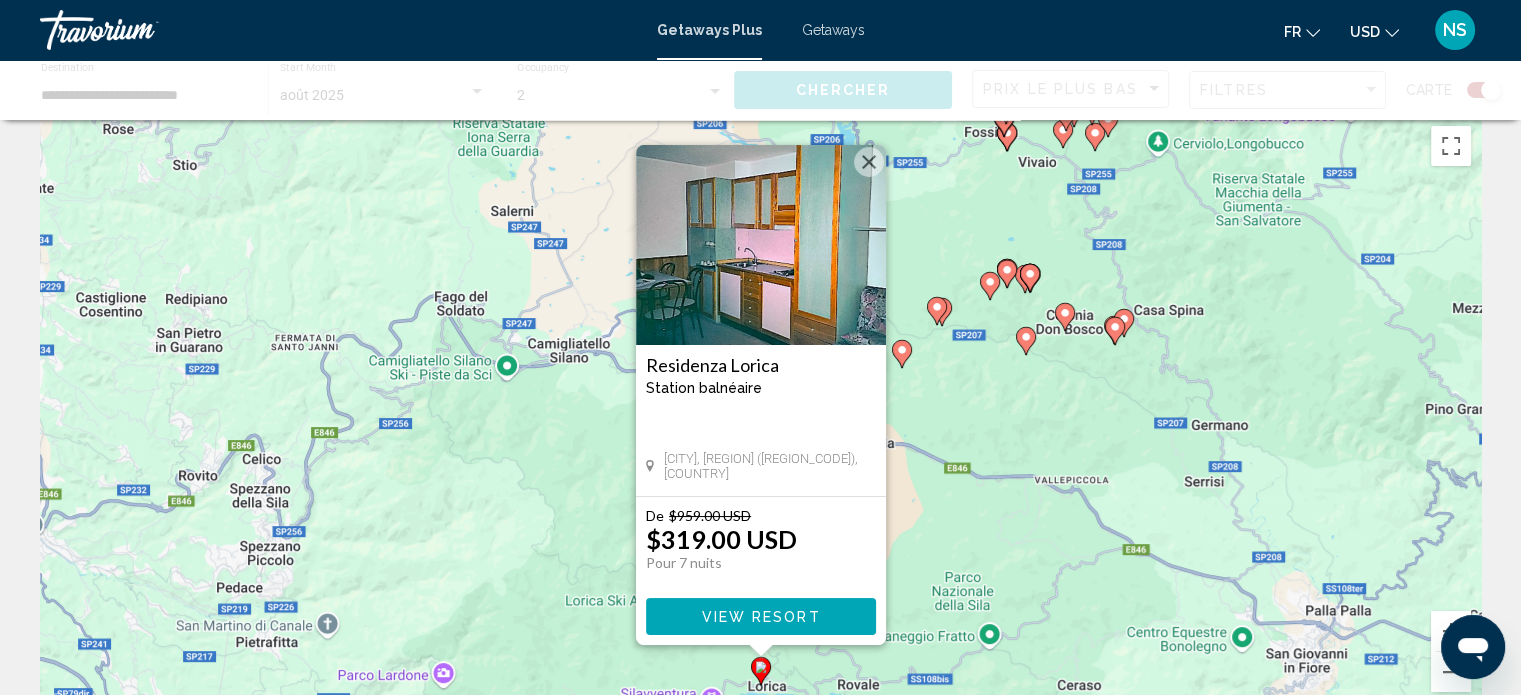 scroll, scrollTop: 0, scrollLeft: 0, axis: both 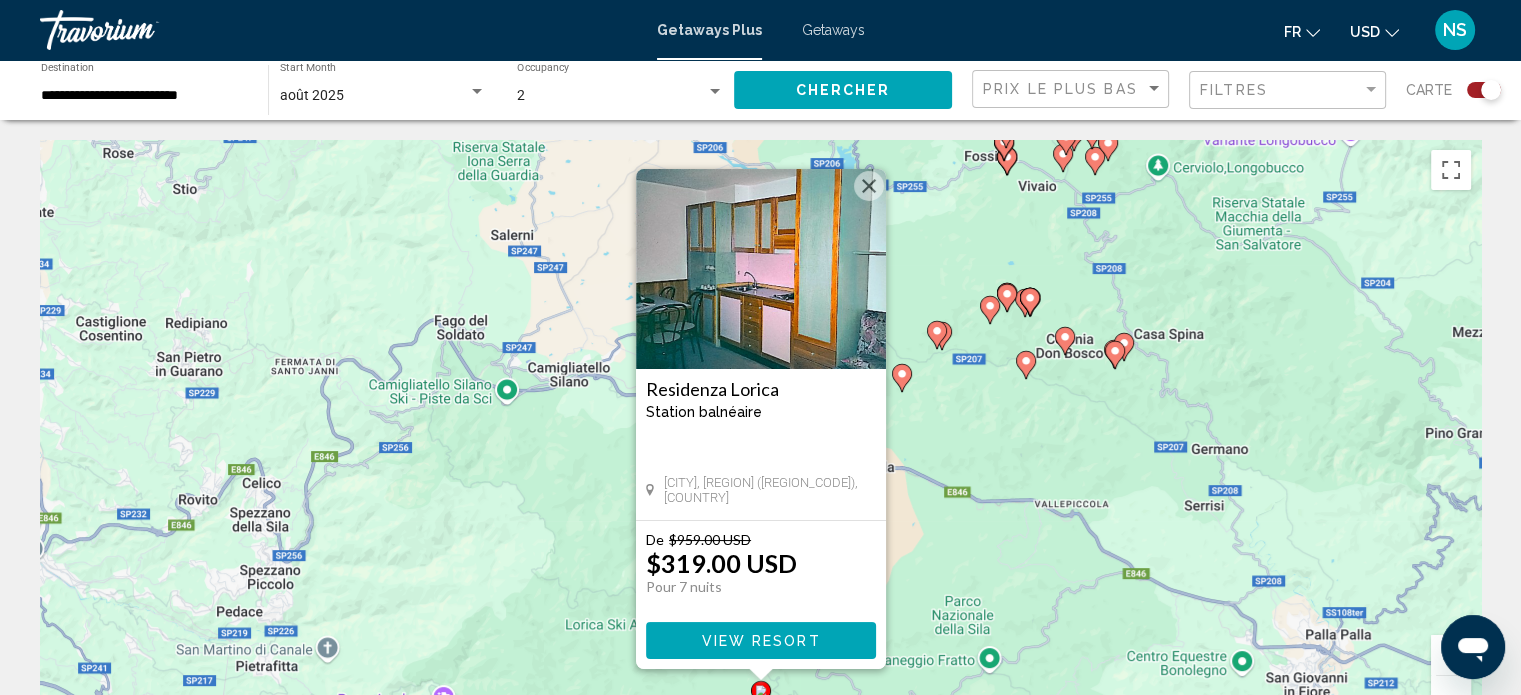 click on "Residenza Lorica  Station balnéaire  -  Ceci est une station d'adultes seulement
[CITY], [REGION] ([REGION_CODE]), [COUNTRY]  De $[PRICE] USD $[PRICE] USD  Pour [NUMBER] nuits Vous sauvegardez  $[PRICE] USD  View Resort" at bounding box center (760, 440) 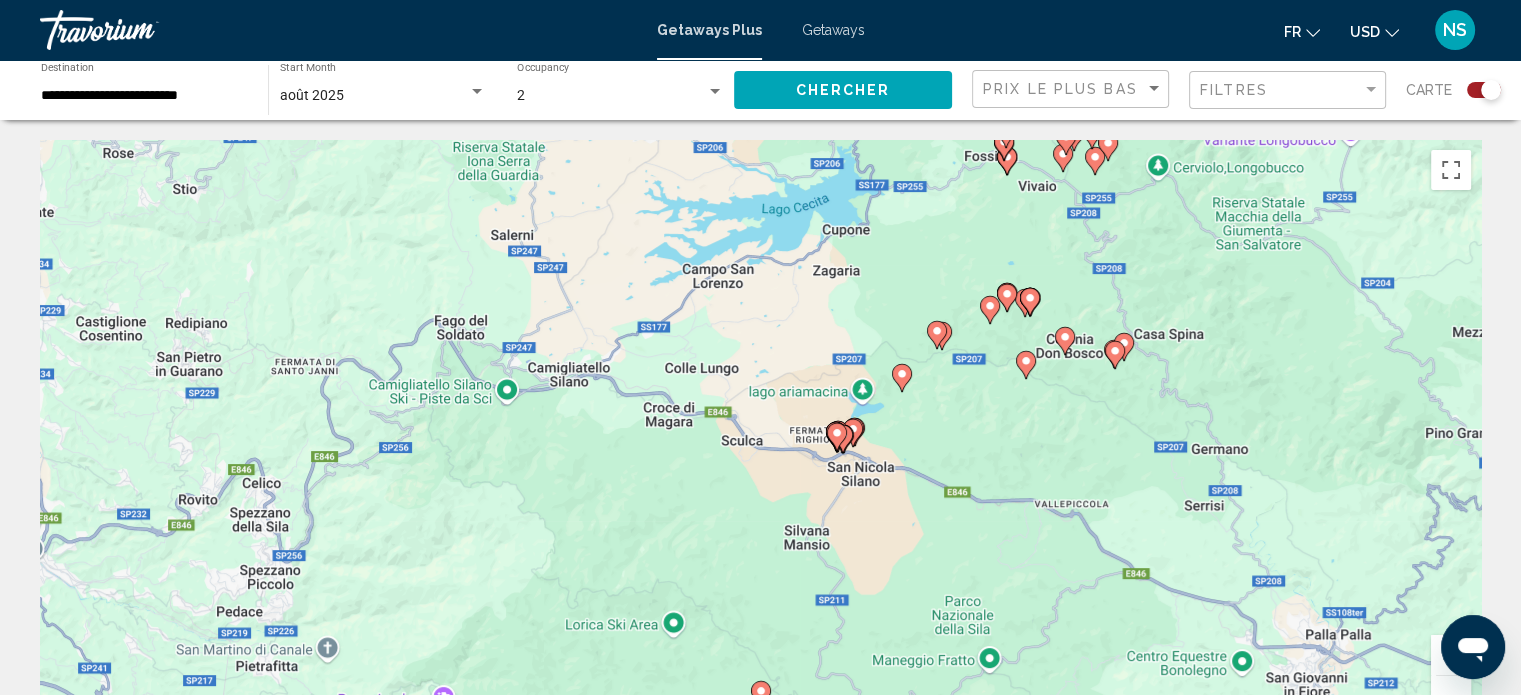 drag, startPoint x: 1083, startPoint y: 535, endPoint x: 1004, endPoint y: 290, distance: 257.42184 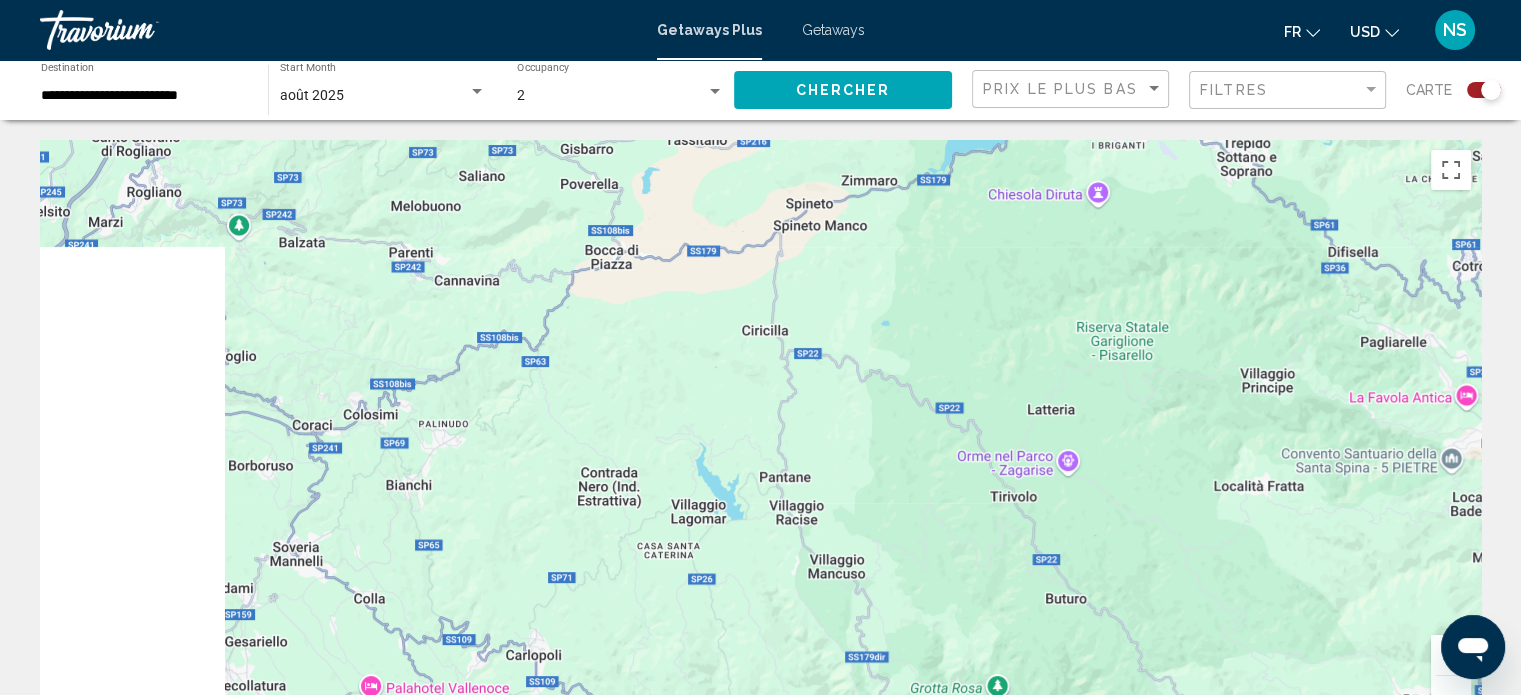 drag, startPoint x: 856, startPoint y: 284, endPoint x: 1056, endPoint y: 331, distance: 205.44829 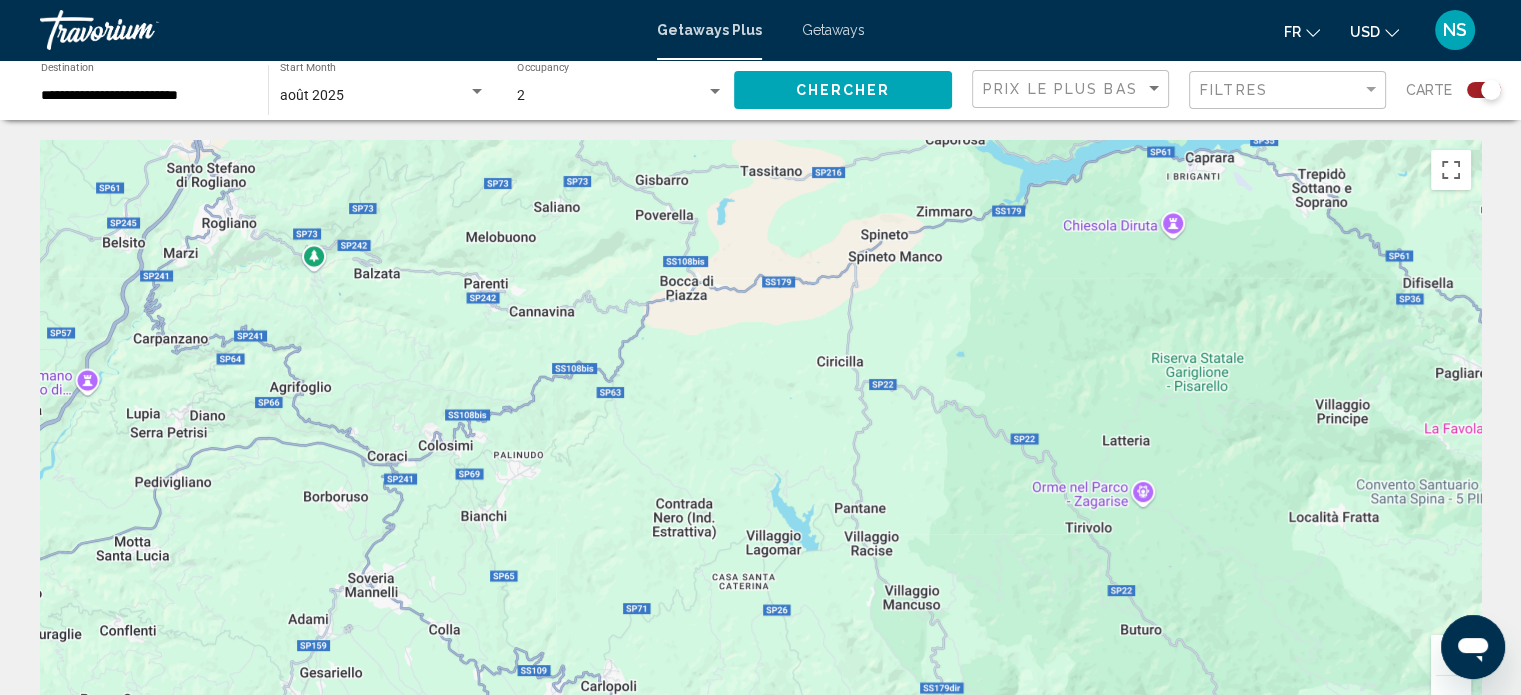 click at bounding box center (760, 440) 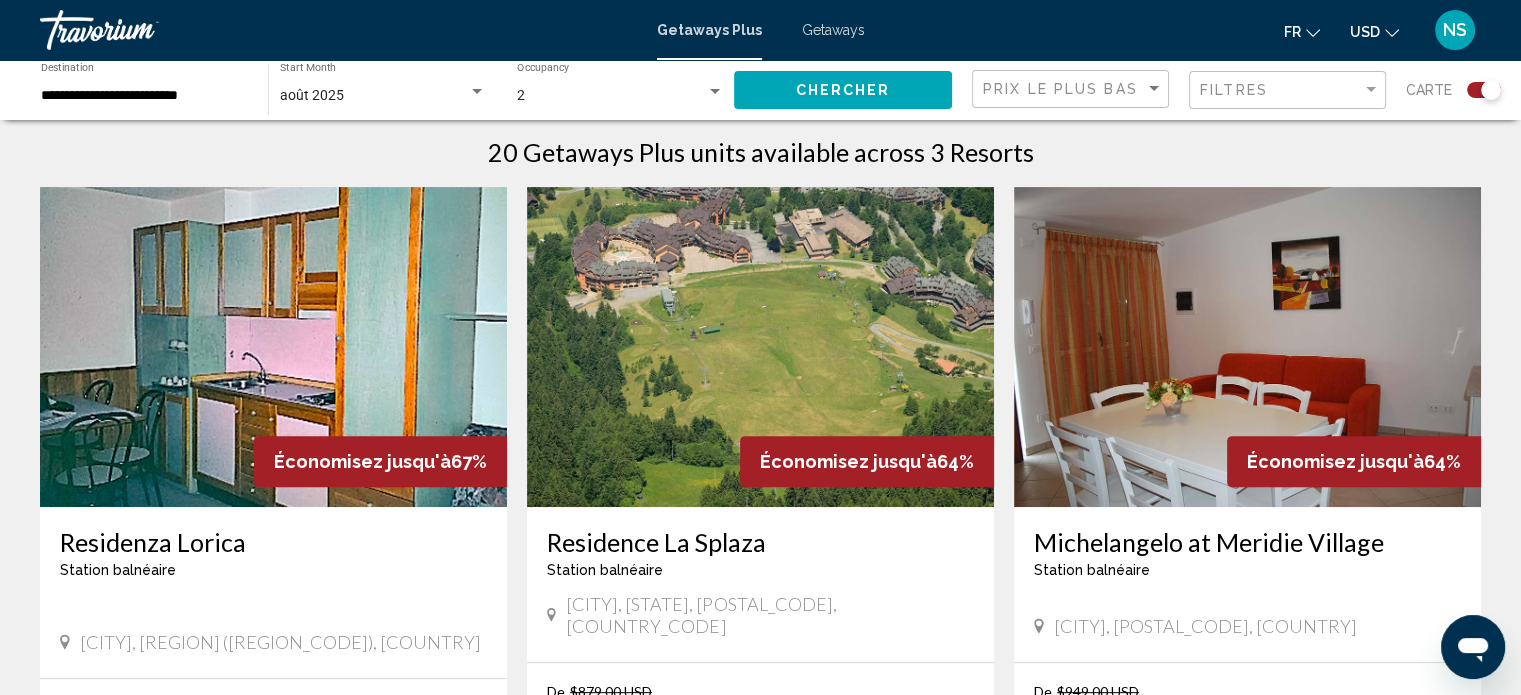 scroll, scrollTop: 644, scrollLeft: 0, axis: vertical 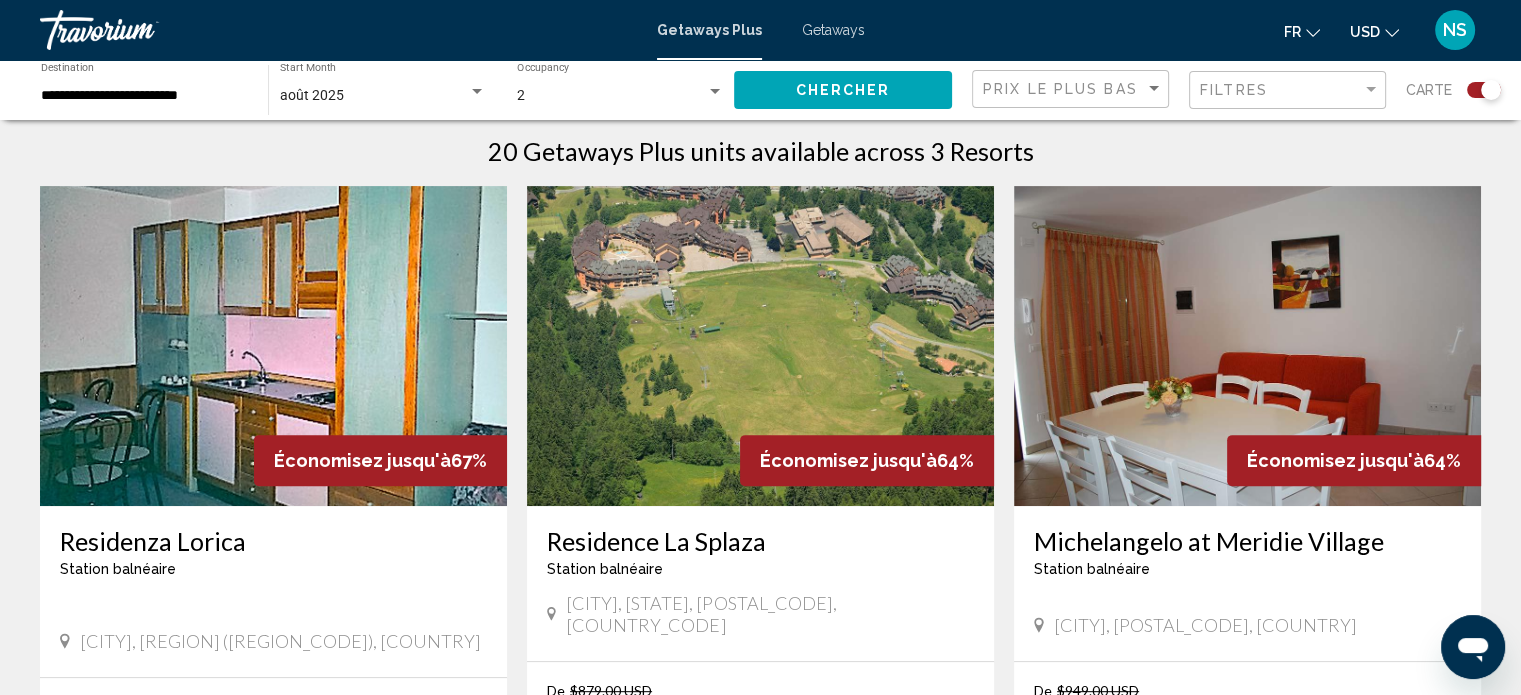 drag, startPoint x: 686, startPoint y: 583, endPoint x: 667, endPoint y: 586, distance: 19.235384 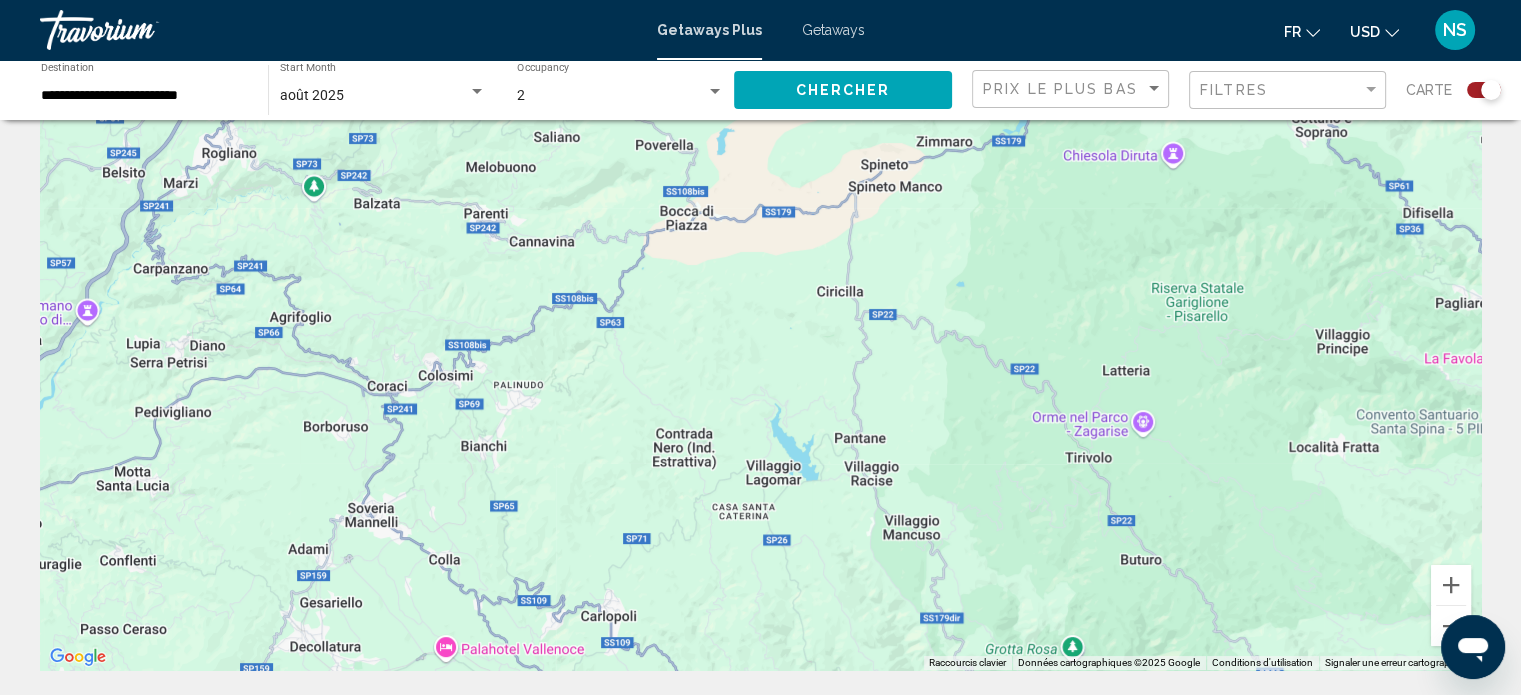 scroll, scrollTop: 0, scrollLeft: 0, axis: both 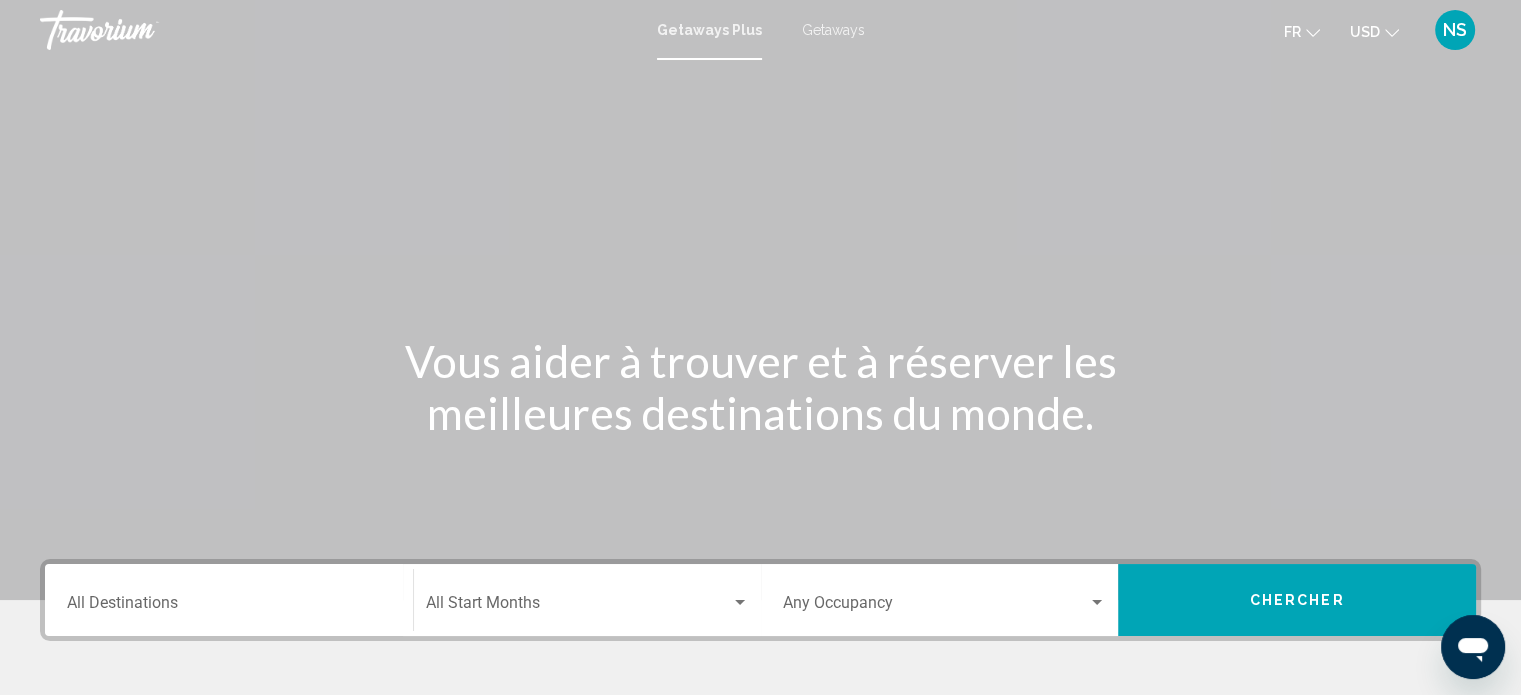 click on "Destination All Destinations" at bounding box center [229, 600] 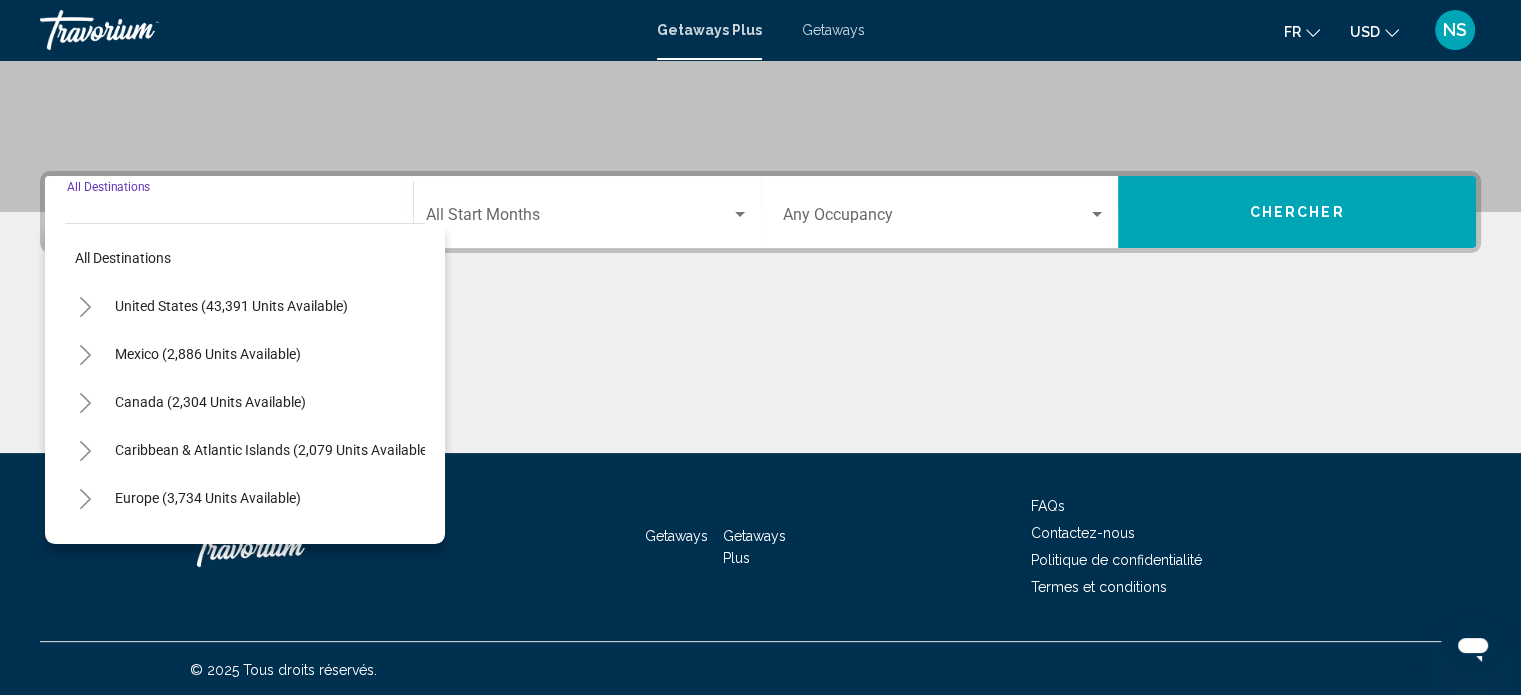 scroll, scrollTop: 390, scrollLeft: 0, axis: vertical 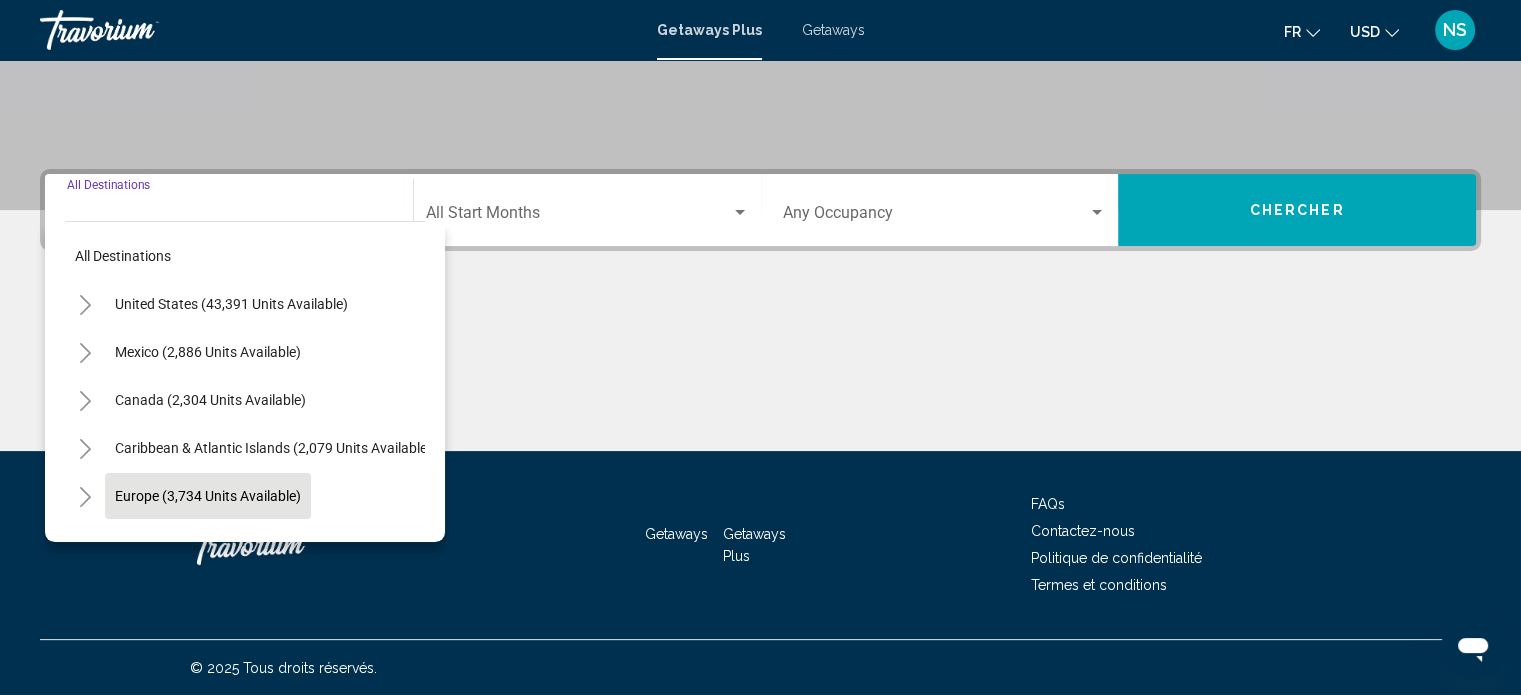 click on "Europe (3,734 units available)" at bounding box center (208, 544) 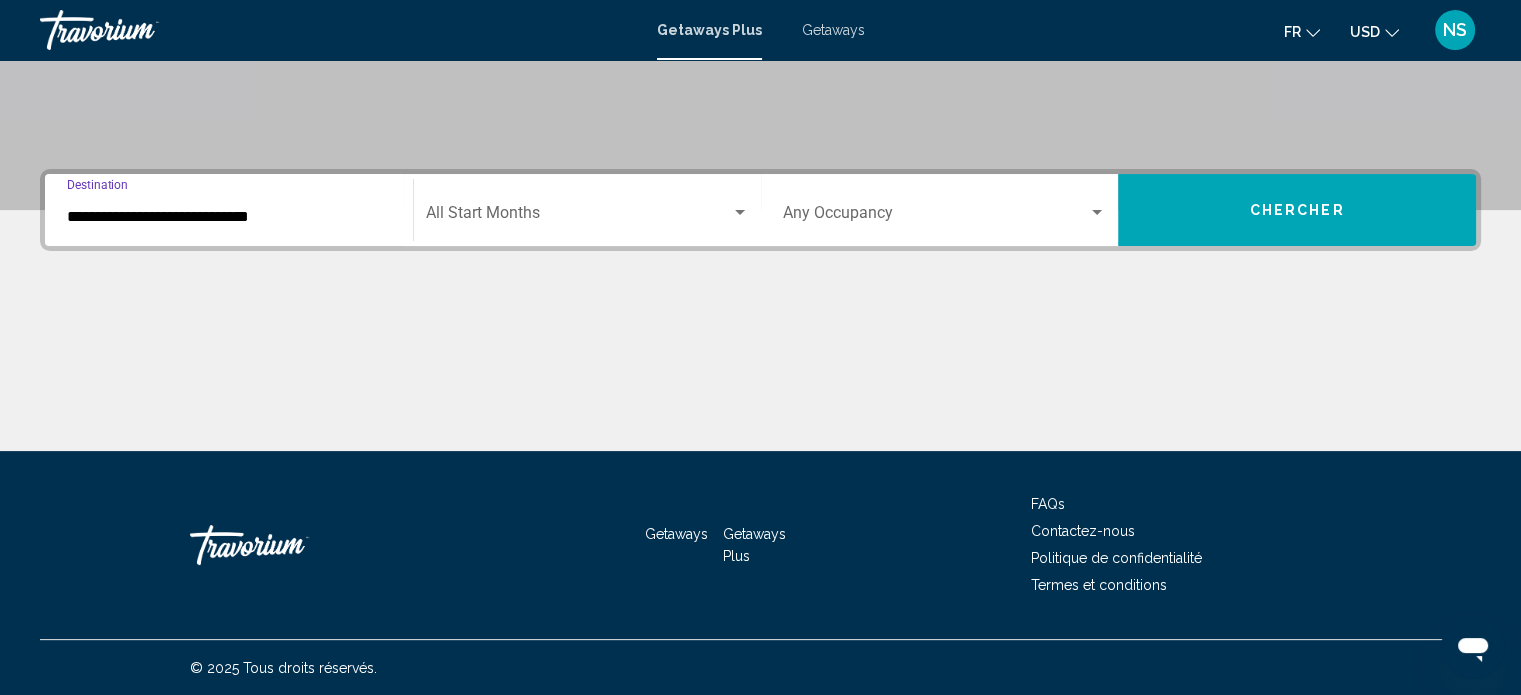 click on "Start Month All Start Months" 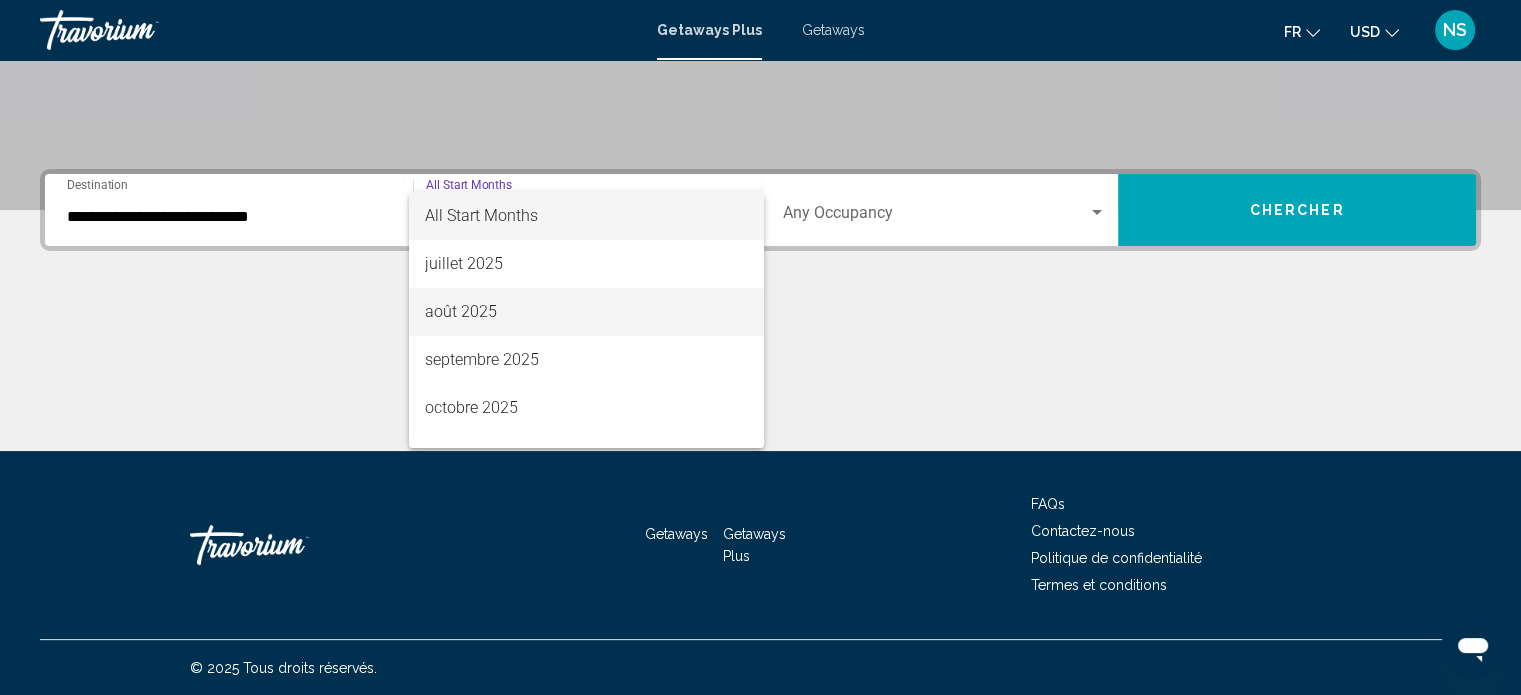 click on "août 2025" at bounding box center [586, 312] 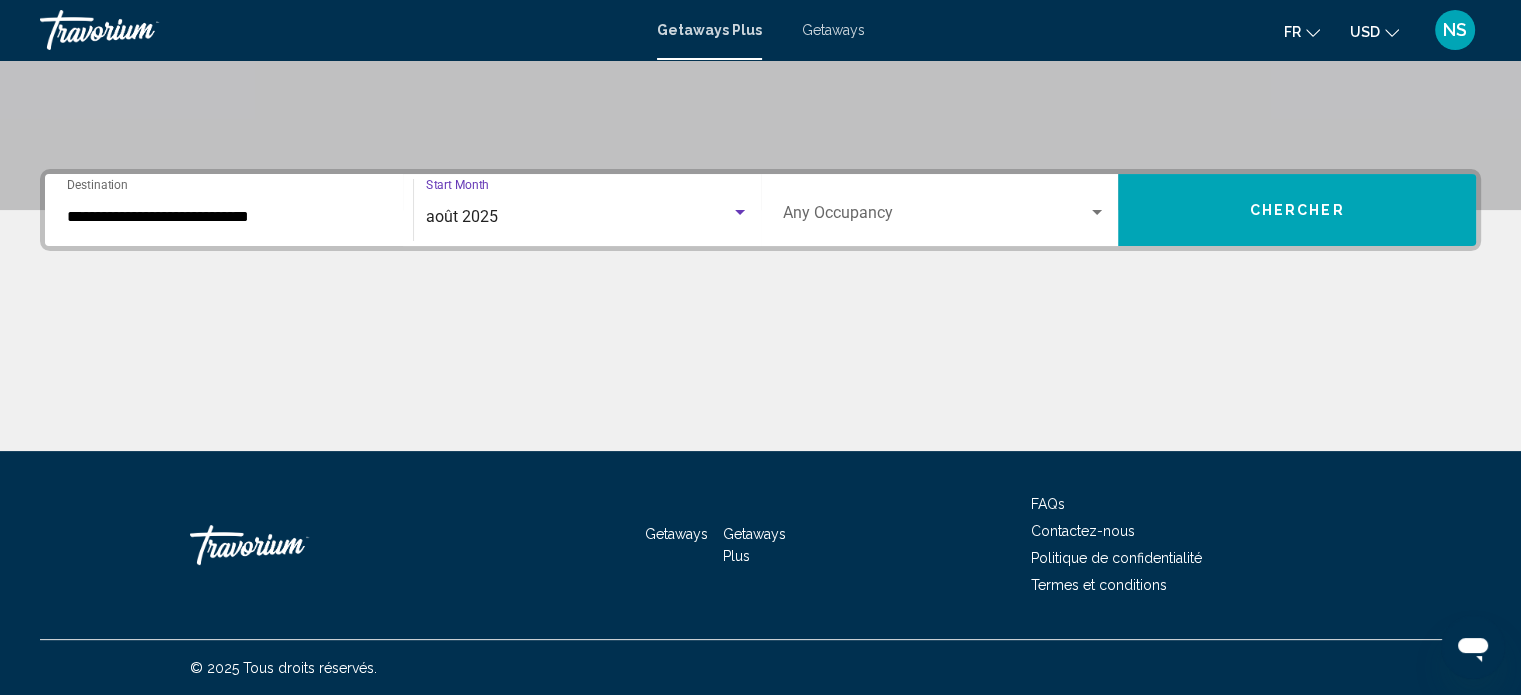 click at bounding box center (936, 217) 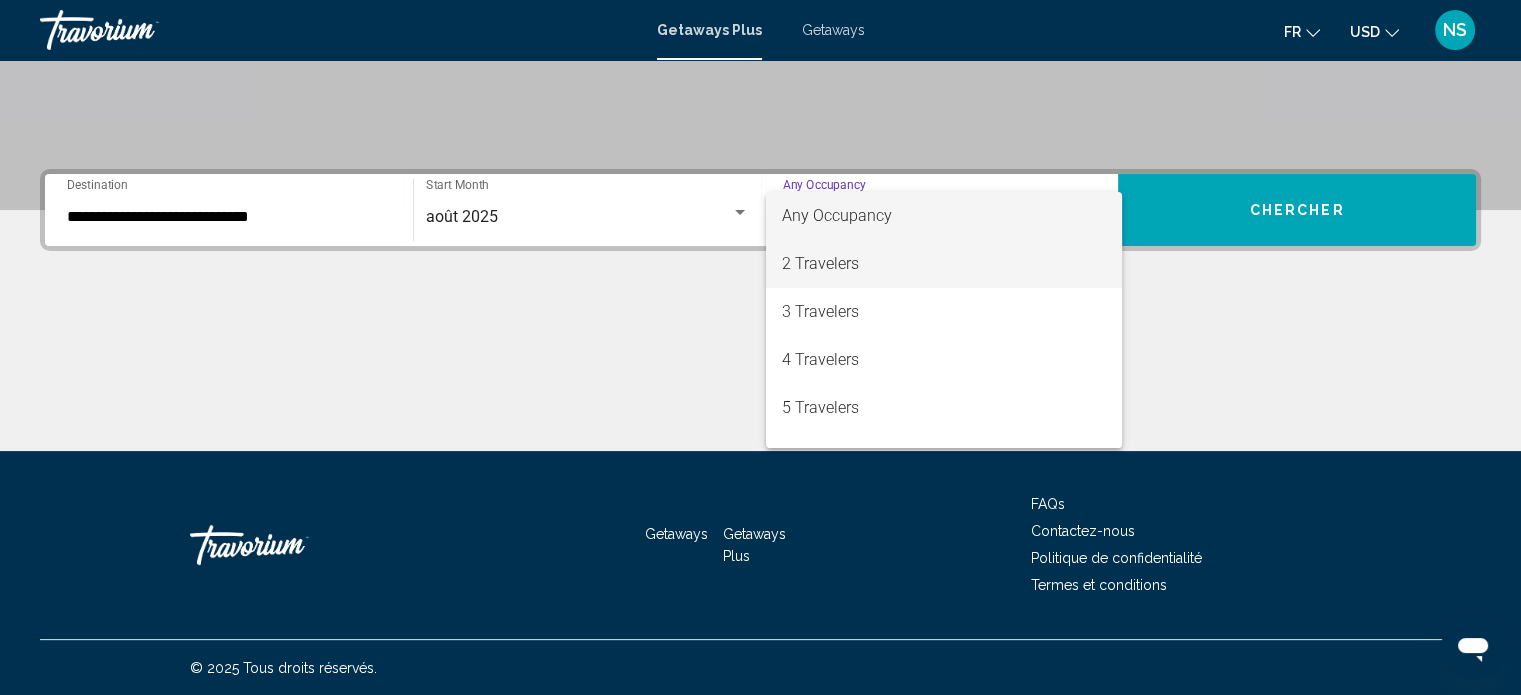 click on "2 Travelers" at bounding box center (944, 264) 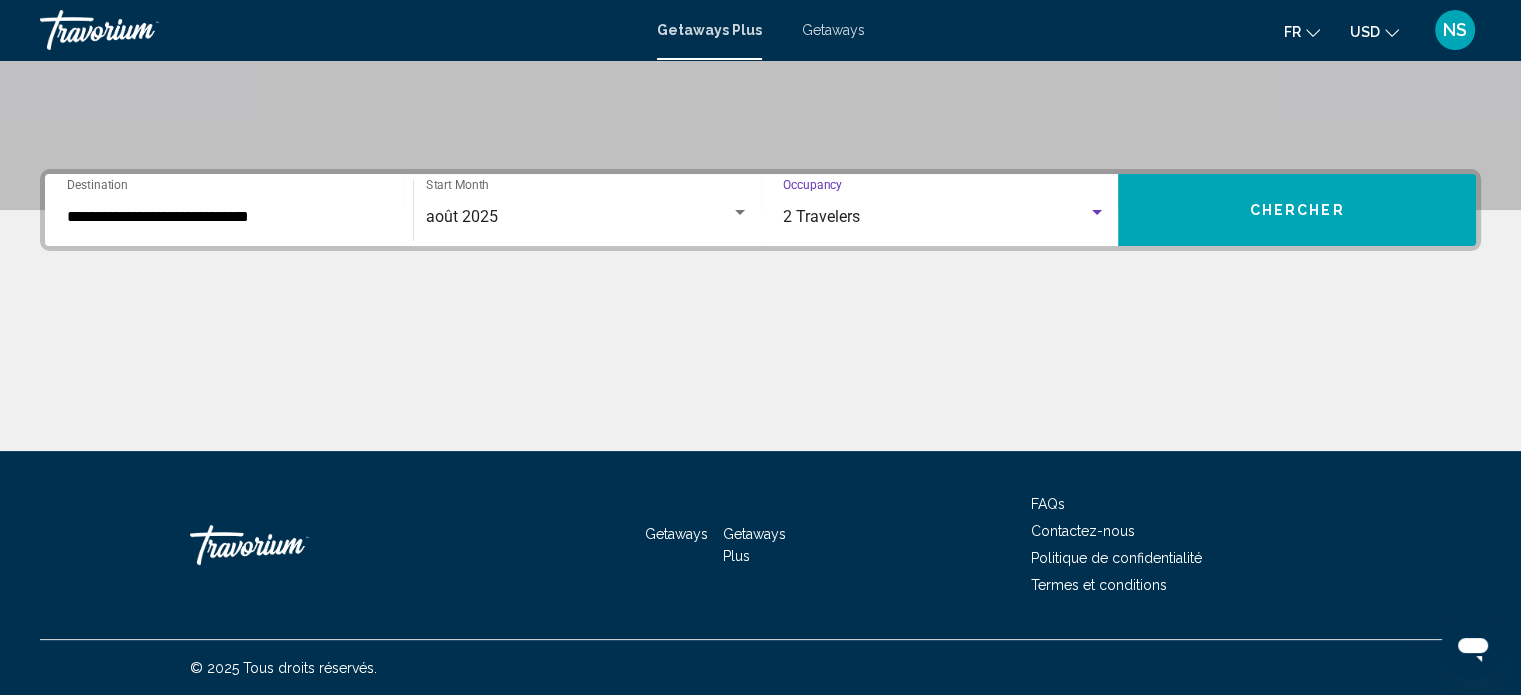 click on "Chercher" at bounding box center [1297, 211] 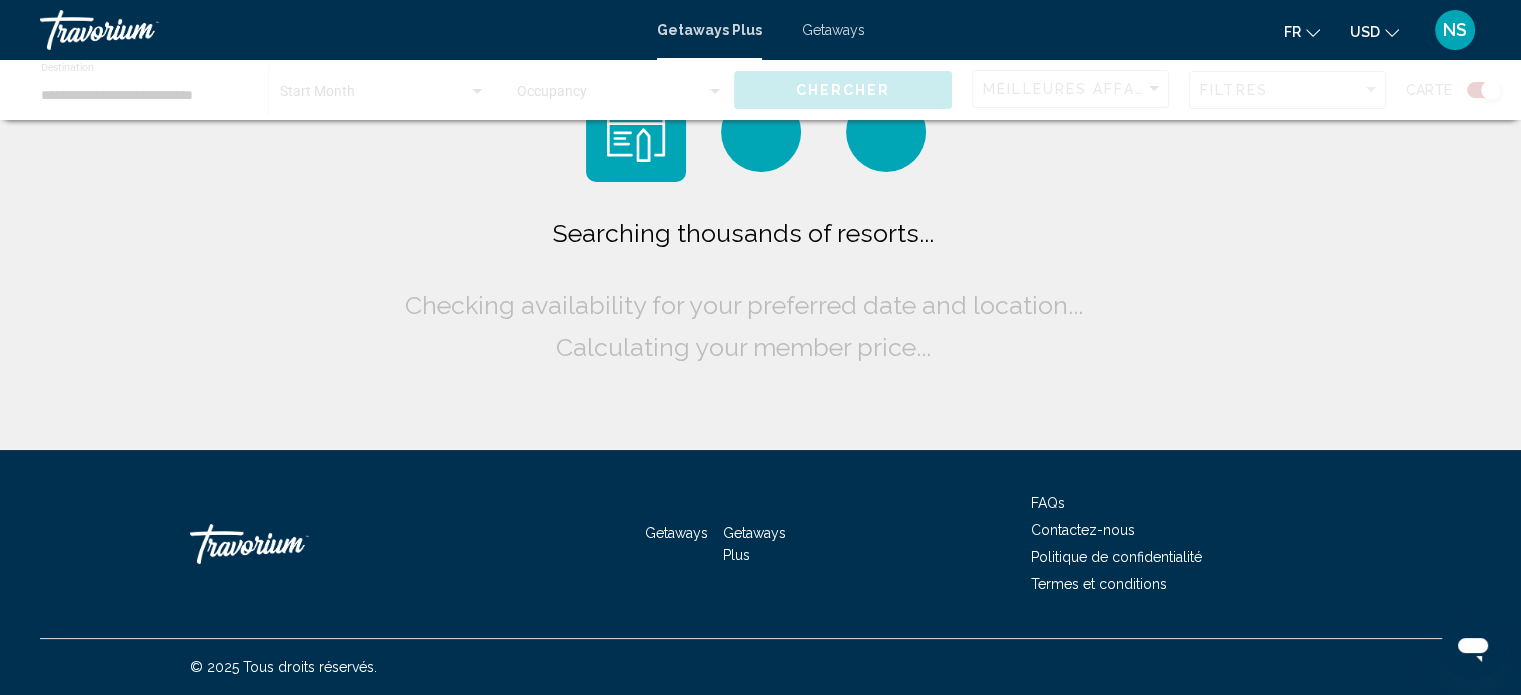 scroll, scrollTop: 0, scrollLeft: 0, axis: both 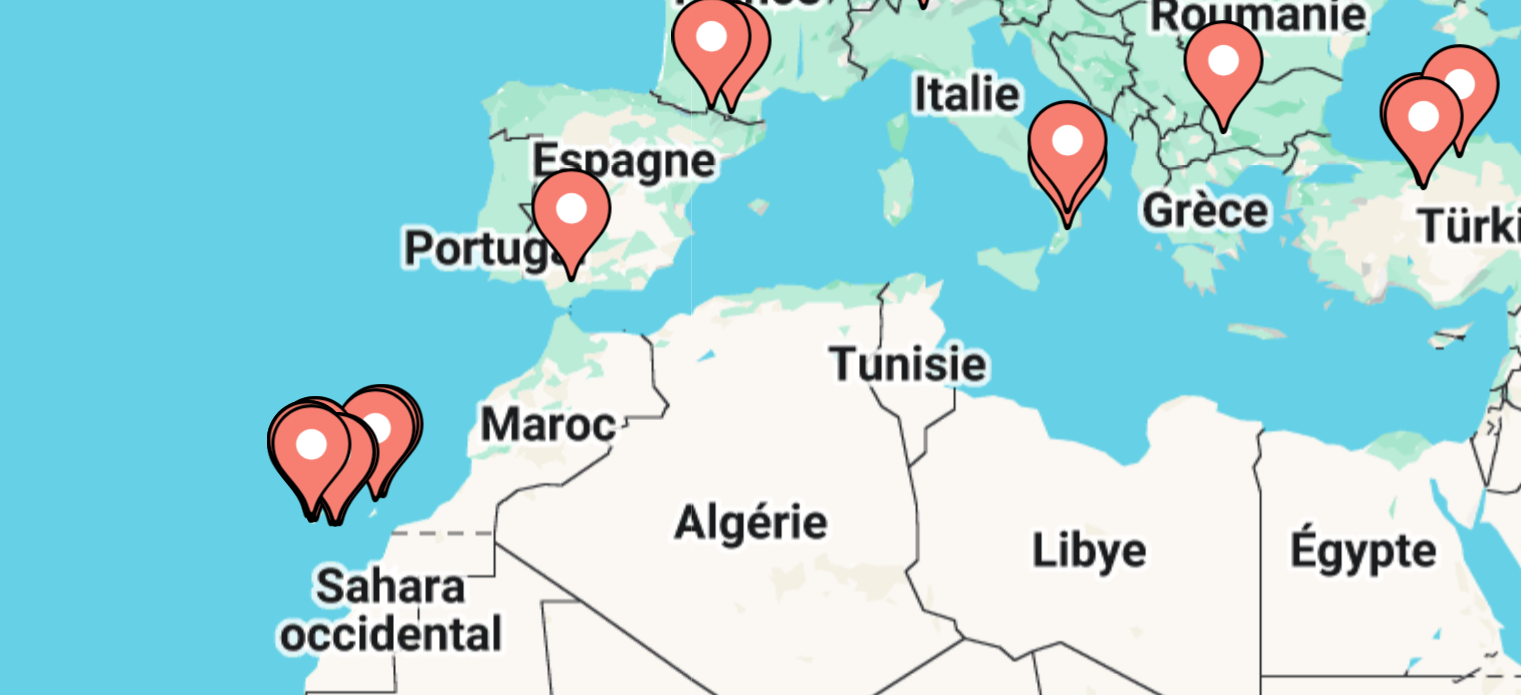 click 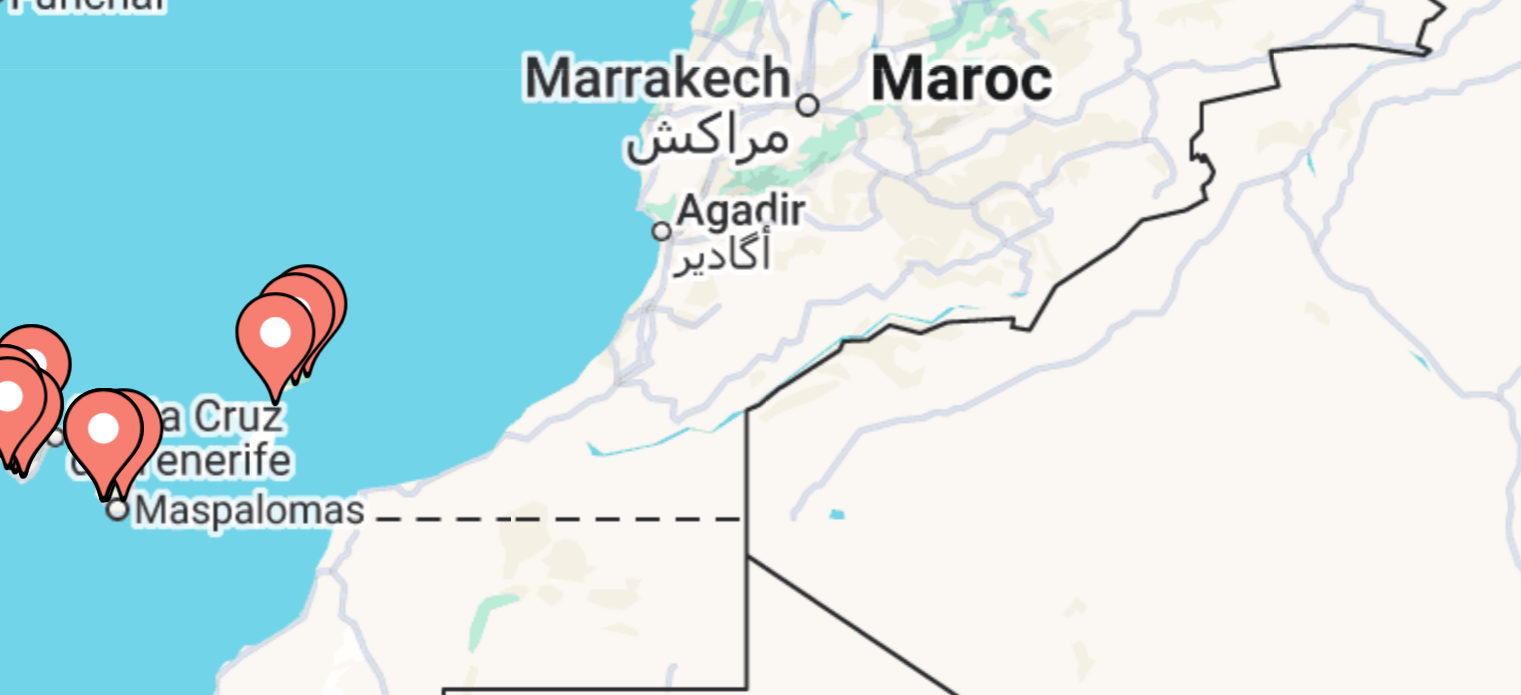 click 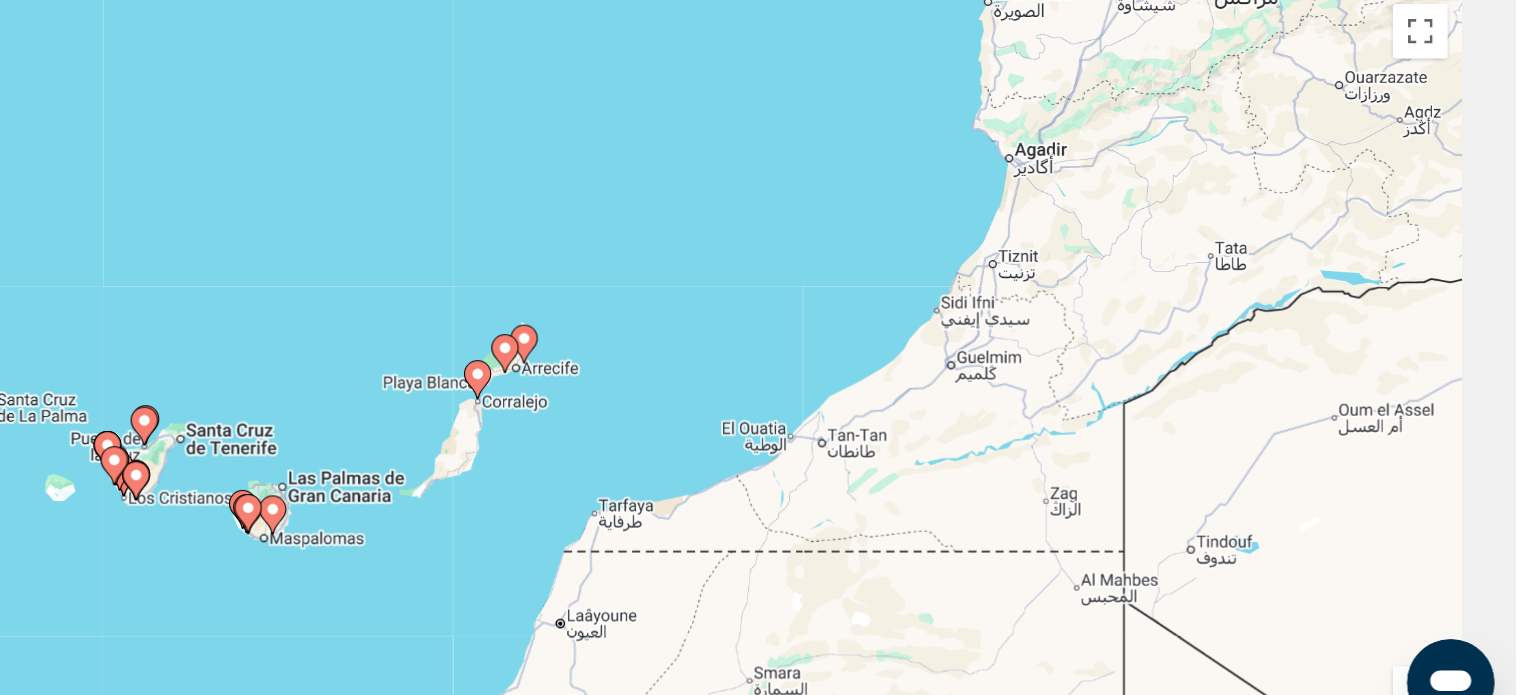 scroll, scrollTop: 0, scrollLeft: 0, axis: both 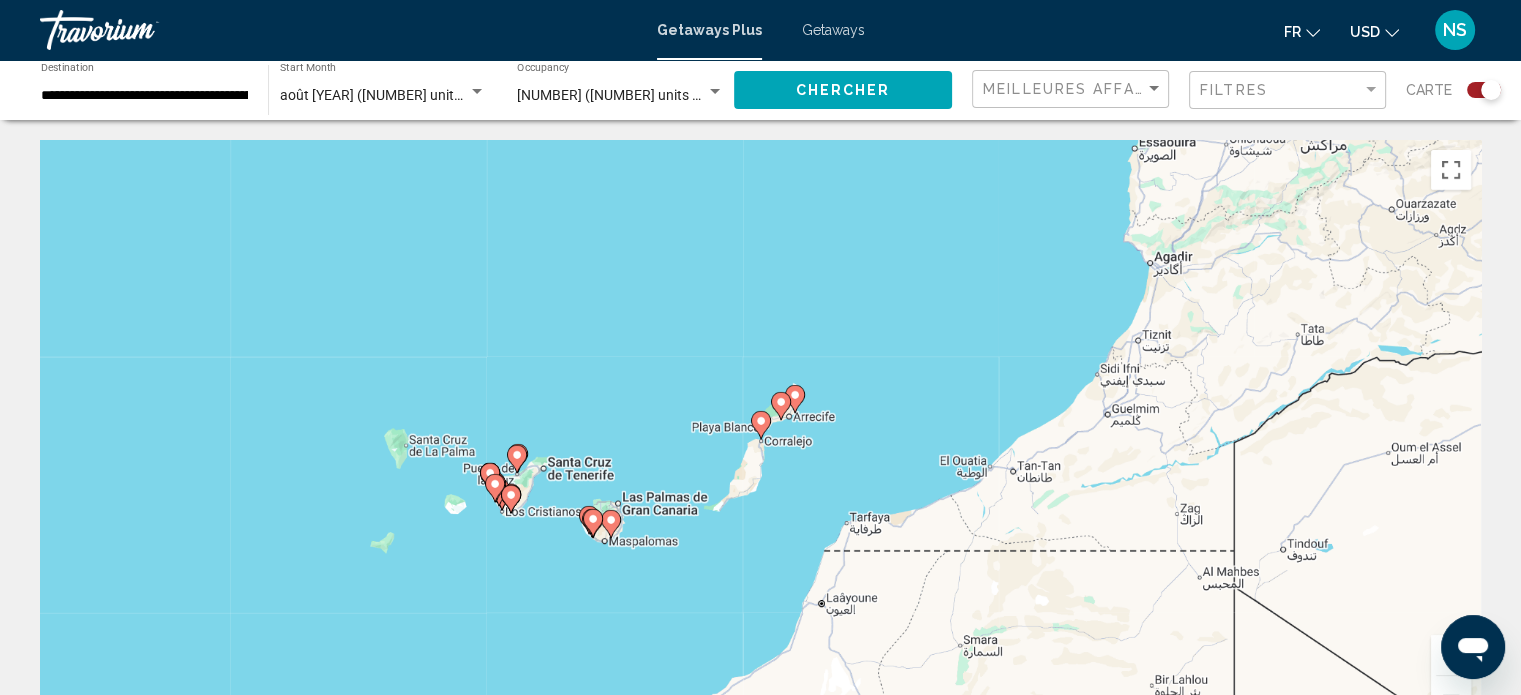 click 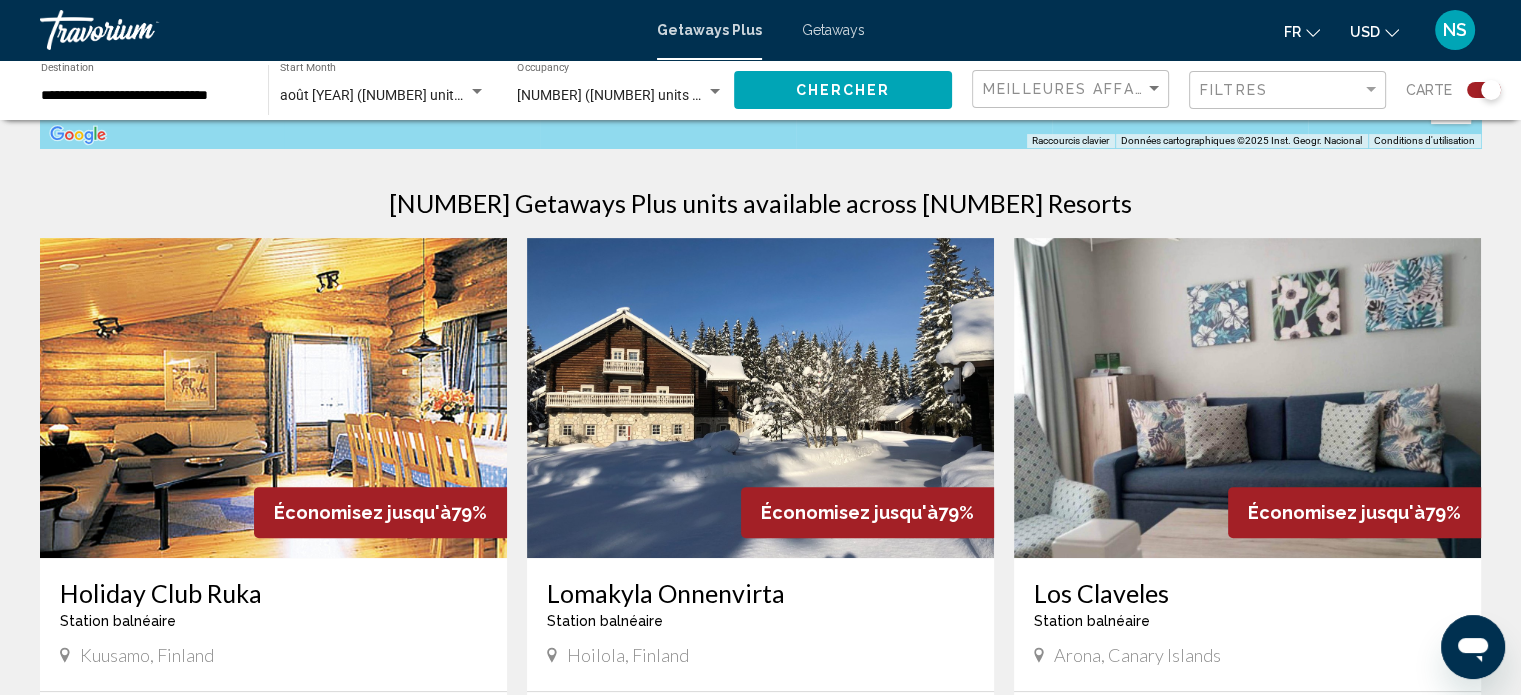 scroll, scrollTop: 580, scrollLeft: 0, axis: vertical 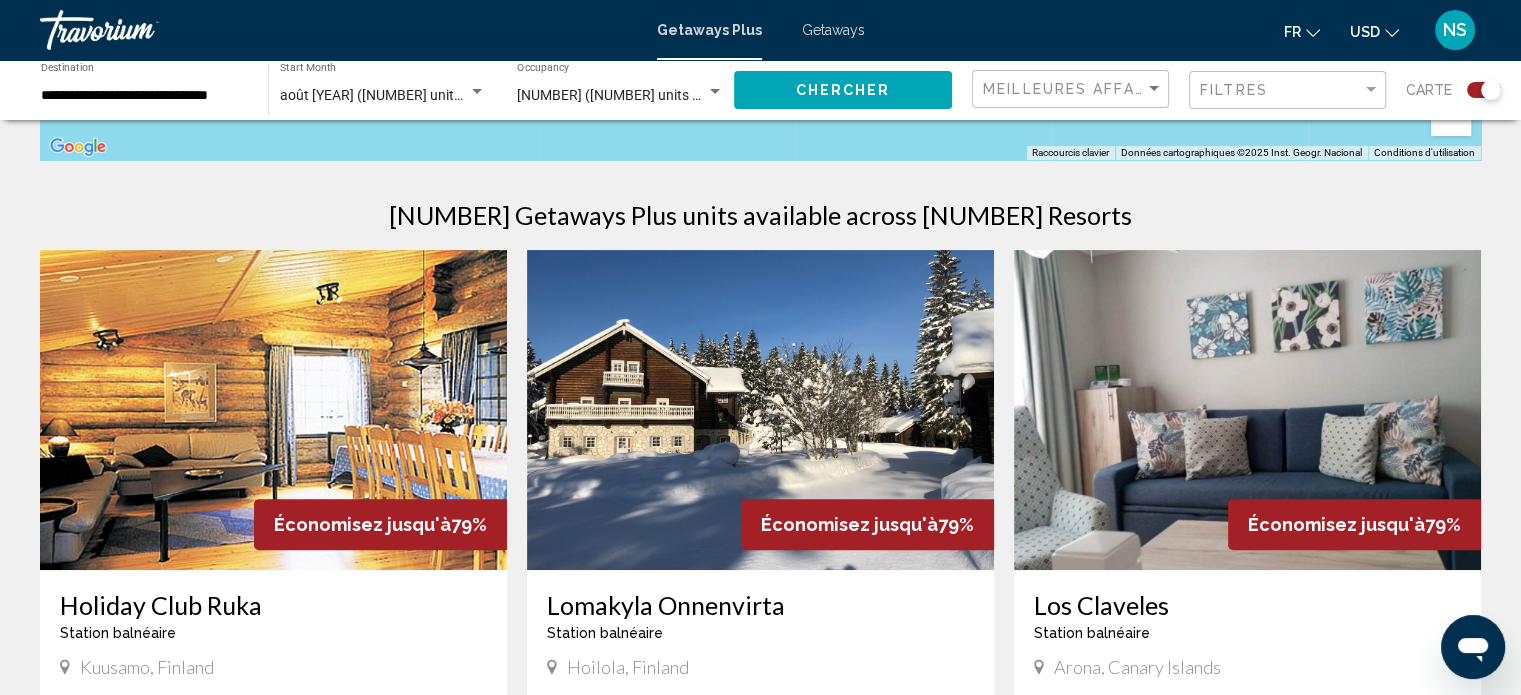 click on "Chercher" 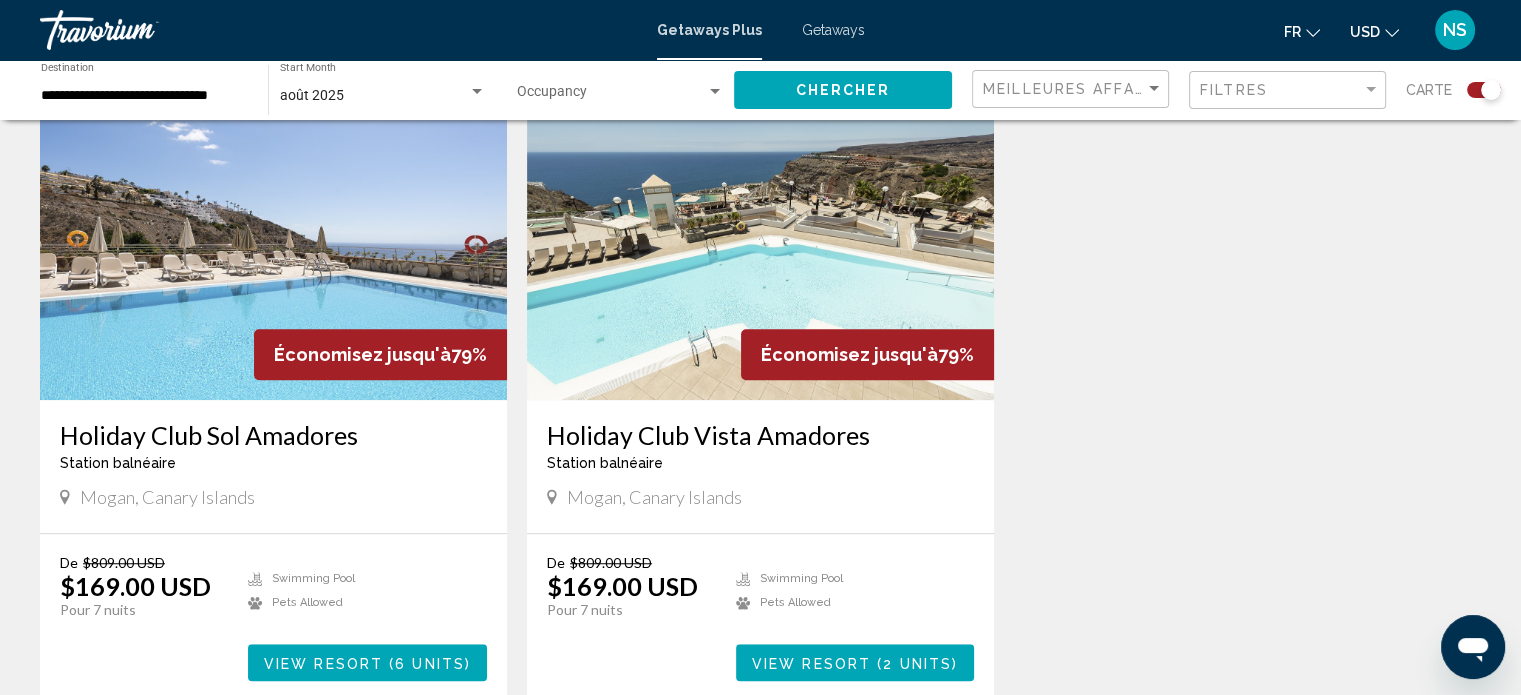 scroll, scrollTop: 1410, scrollLeft: 0, axis: vertical 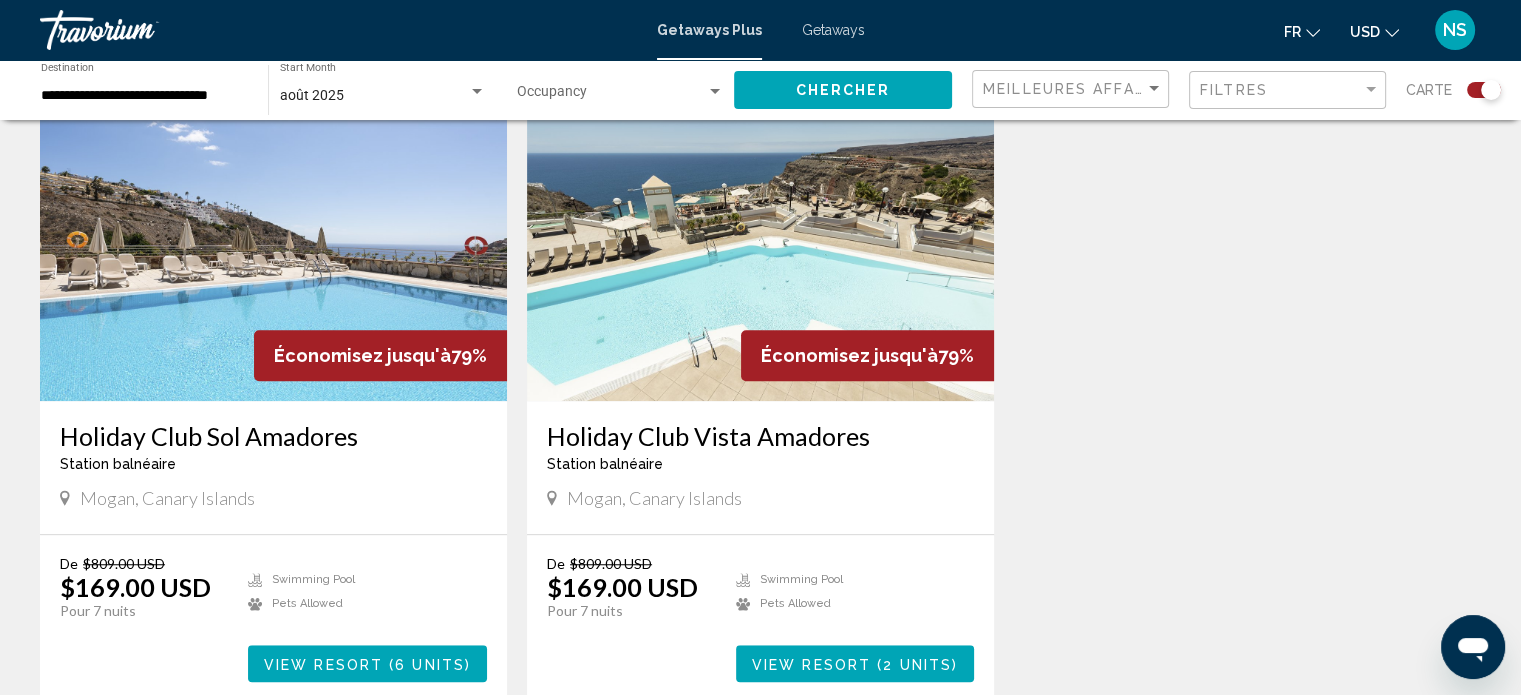 click on "Holiday Club Vista Amadores" at bounding box center [760, 436] 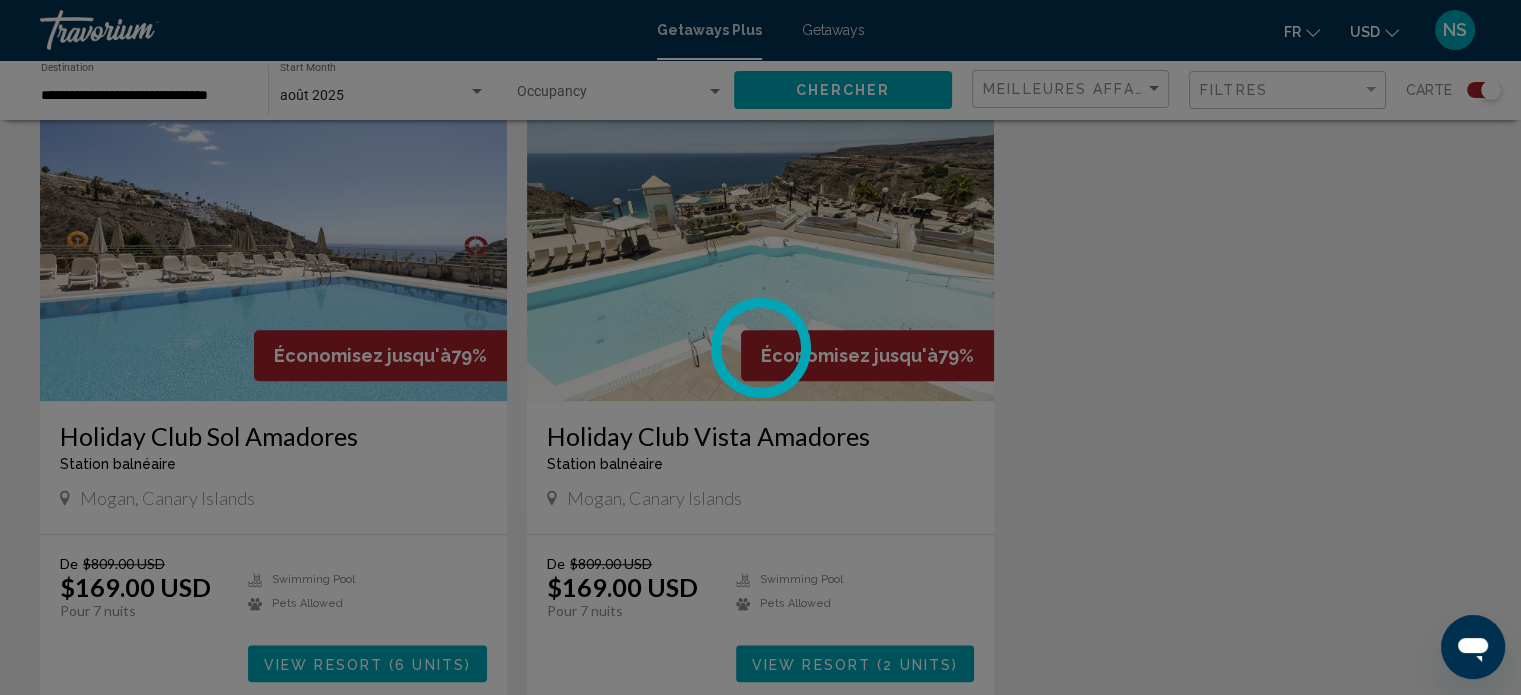 click on "**********" at bounding box center [760, -1063] 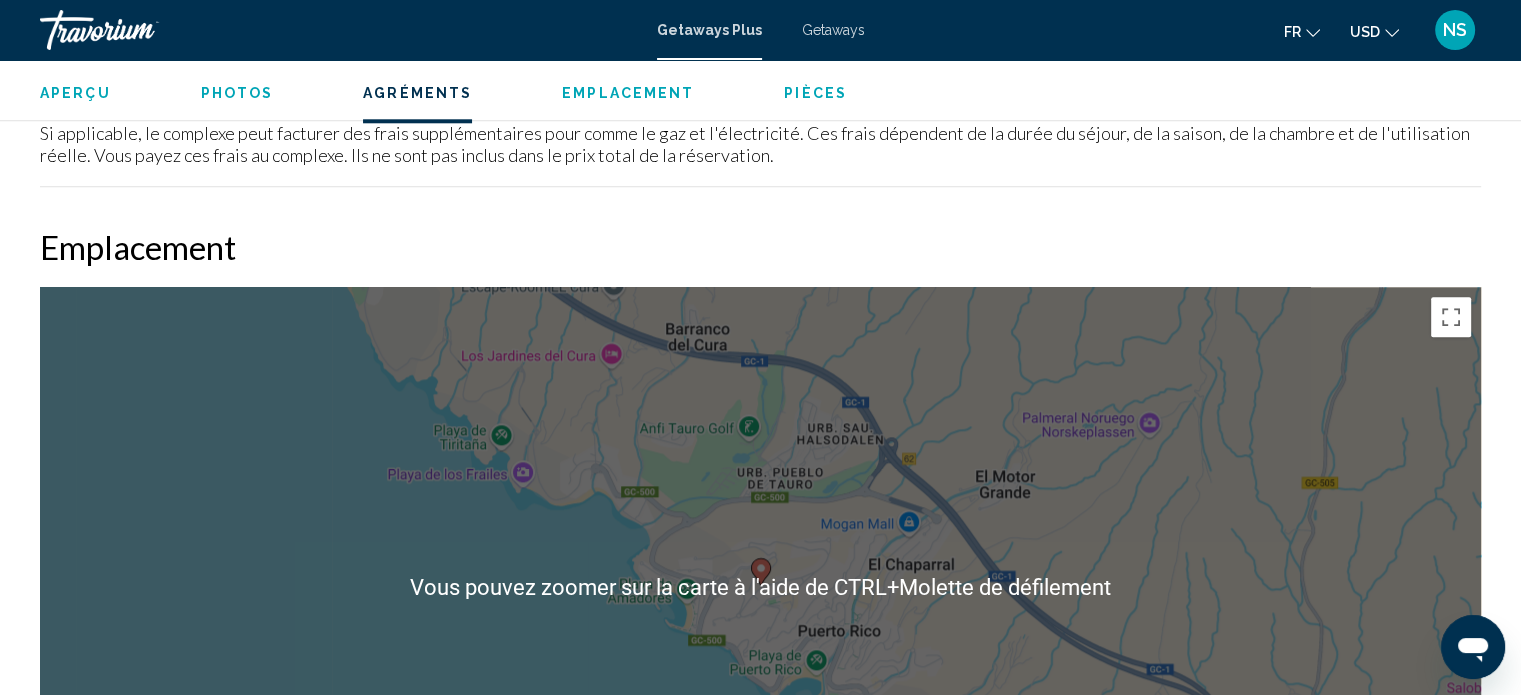 scroll, scrollTop: 2160, scrollLeft: 0, axis: vertical 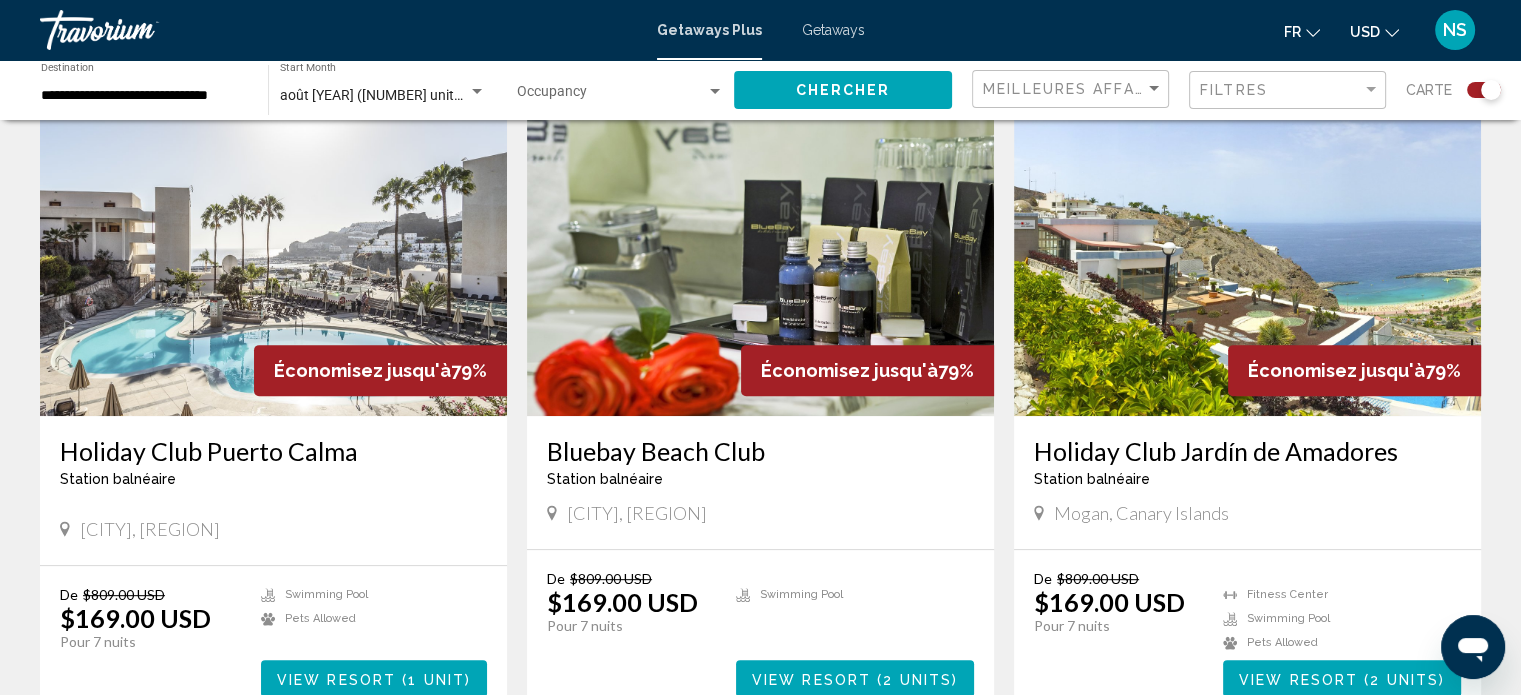 click at bounding box center [273, 256] 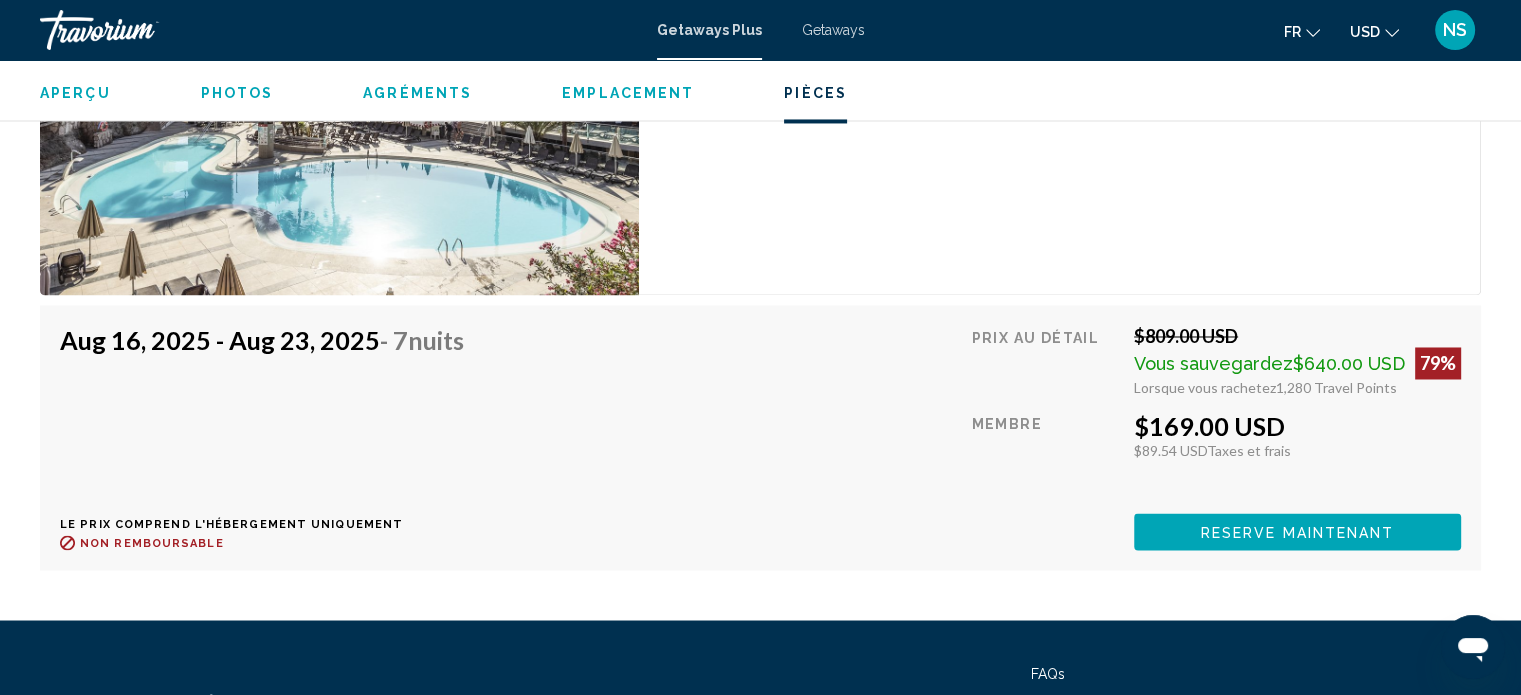 scroll, scrollTop: 3358, scrollLeft: 0, axis: vertical 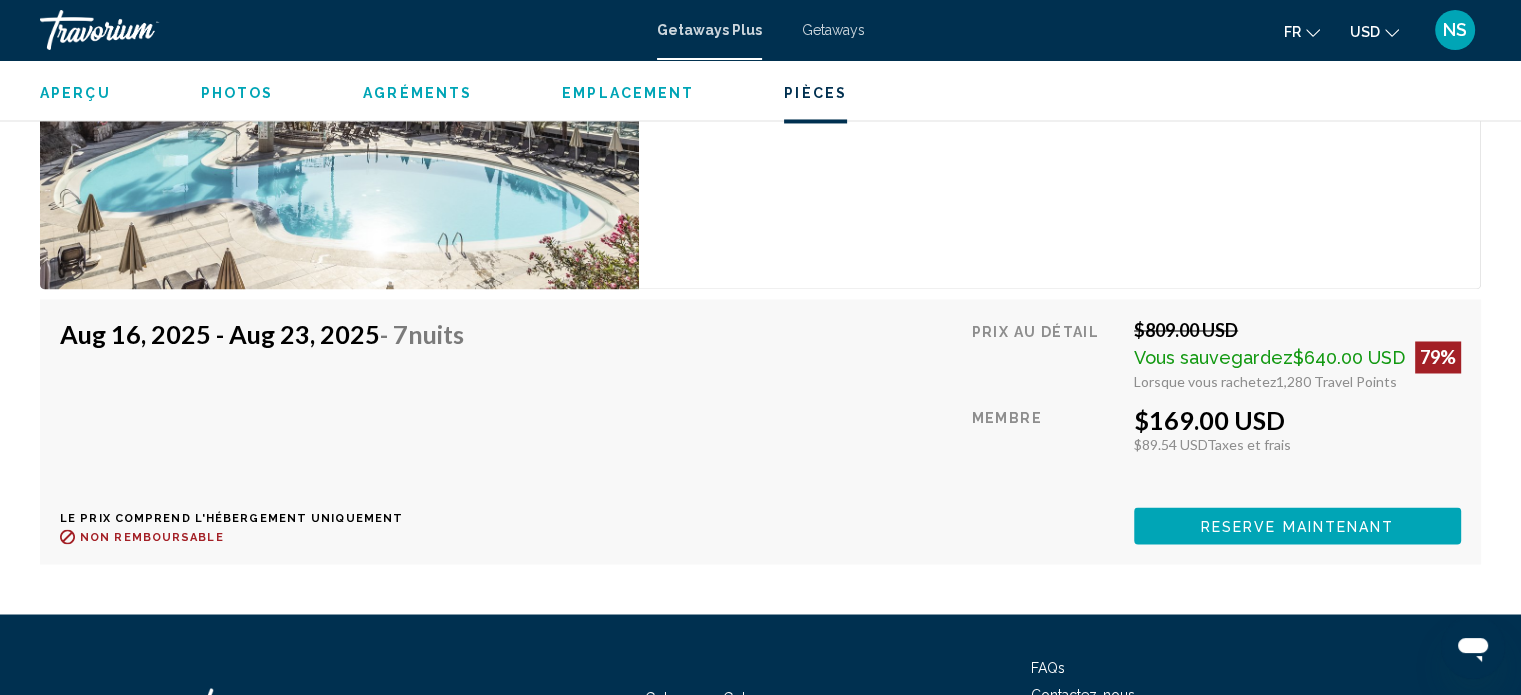 click on "Aperçu Taper Station balnéaire Tout inclus Pas tout compris Adresse Joaquín Blanco Torrent [NUMBER] [CITY], [REGION]  La description La résidence Club Puerto Calma se trouve en face de la plage et de la marina de Puerto Rico, avec une vue sur les jardins. La plage est accessible à quelques minutes à pied via la marina mais, si vous préférez, vous pouvez vous prélasser sur la terrasse autour de la piscine. Vous trouverez également un bar, un café et un restaurant sur place. Cependant, les bars, restaurants, et discothèques de la ville sont tous accessibles à pied. Le soleil toute l’année et le bon emplacement de cette résidence en font une destination de vacances idéale, que vous souhaitiez vous détendre ou préfériez un peu plus d’action. Lire la suite
Photos Agréments pool petsOk Pas de commodités disponibles. Frais de station  Info  La taxe de séjour obligatoire est facturée par personne par jour frais sont de 0.15 Euros. Cartes de crédit acceptées uniquement" at bounding box center [760, -992] 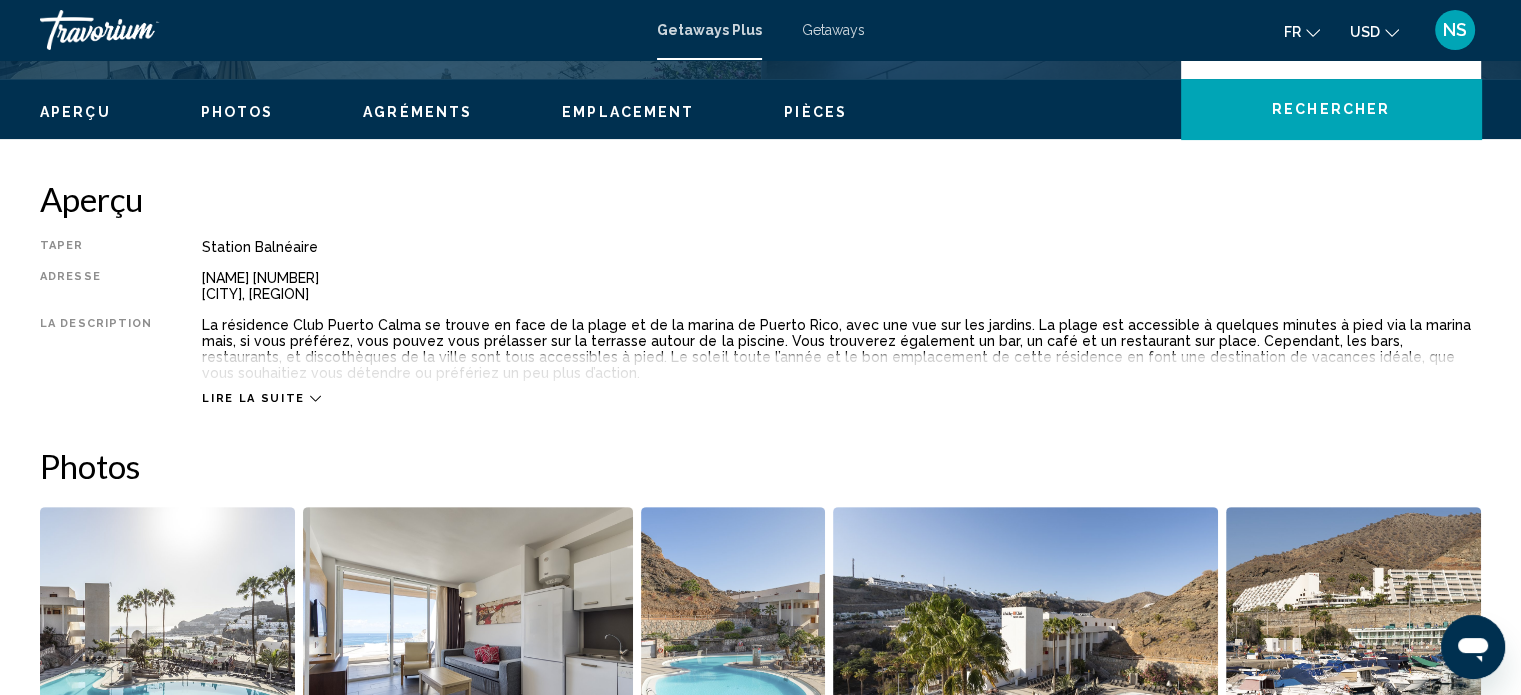 scroll, scrollTop: 0, scrollLeft: 0, axis: both 